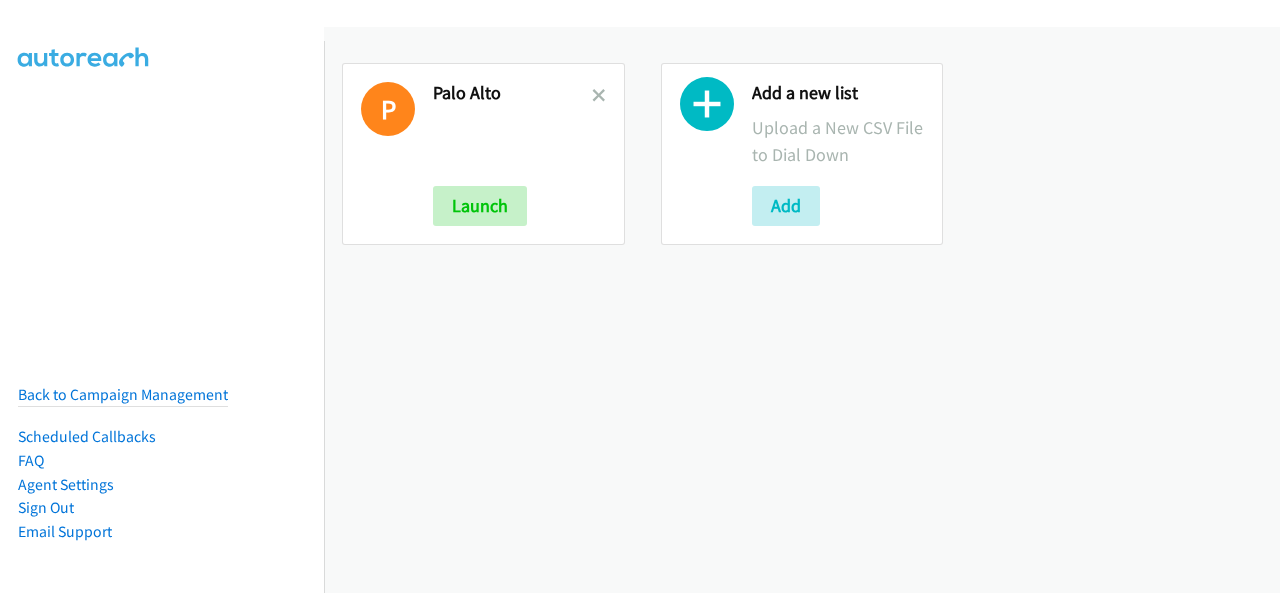 scroll, scrollTop: 0, scrollLeft: 0, axis: both 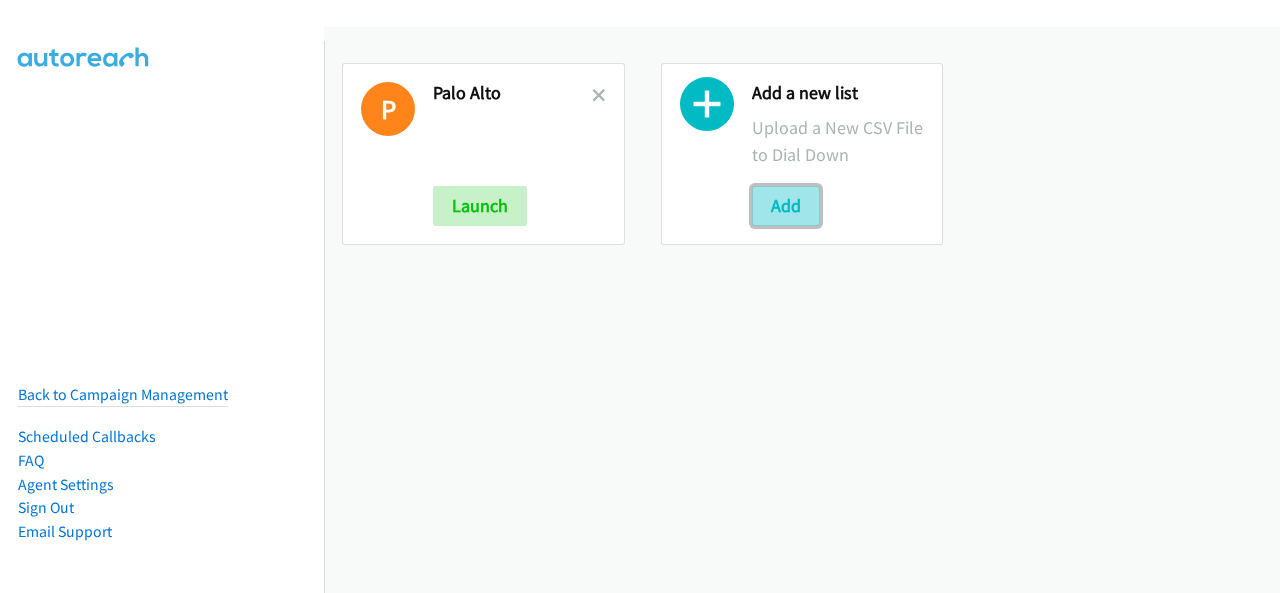 click on "Add" at bounding box center [786, 206] 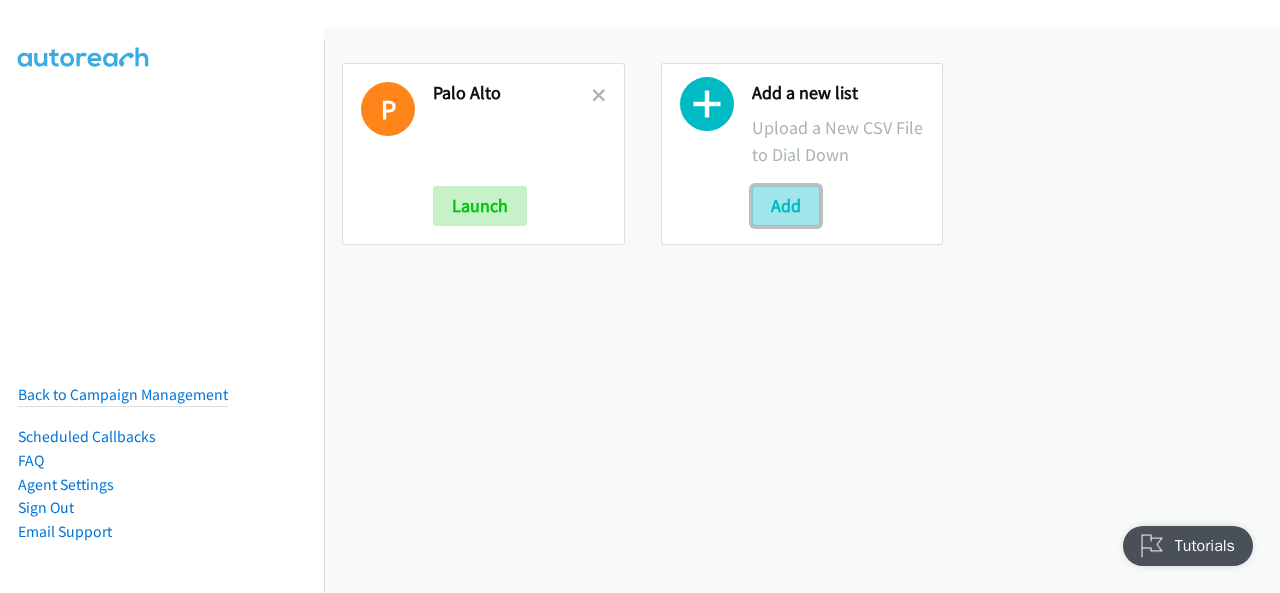 scroll, scrollTop: 0, scrollLeft: 0, axis: both 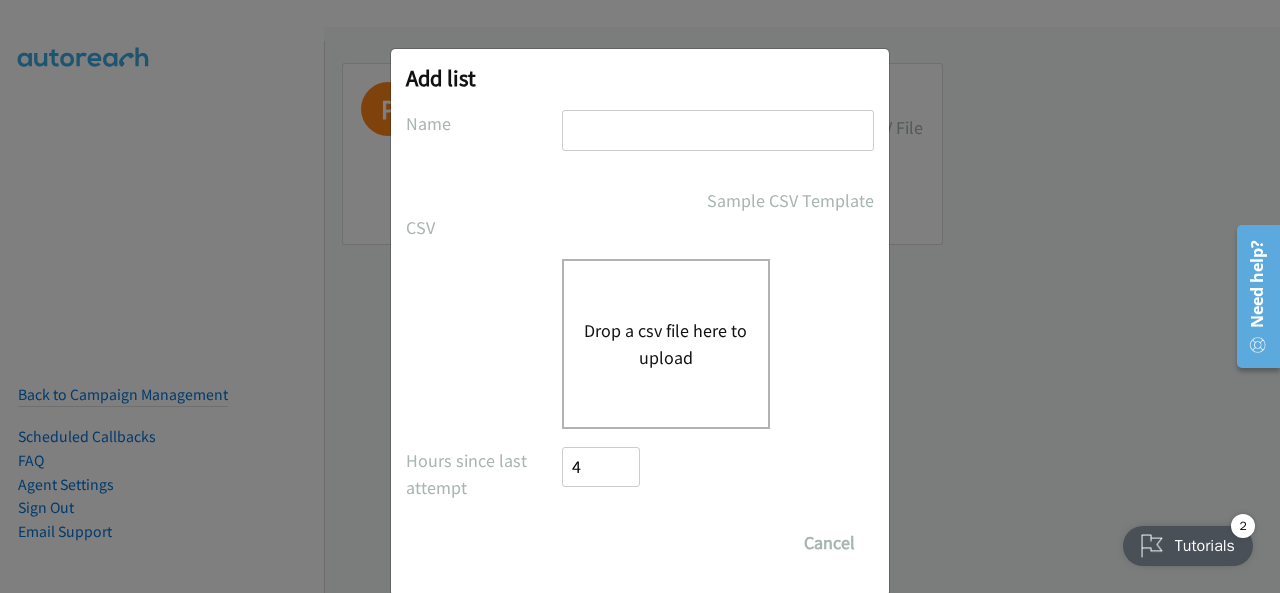 click on "Drop a csv file here to upload" at bounding box center (666, 344) 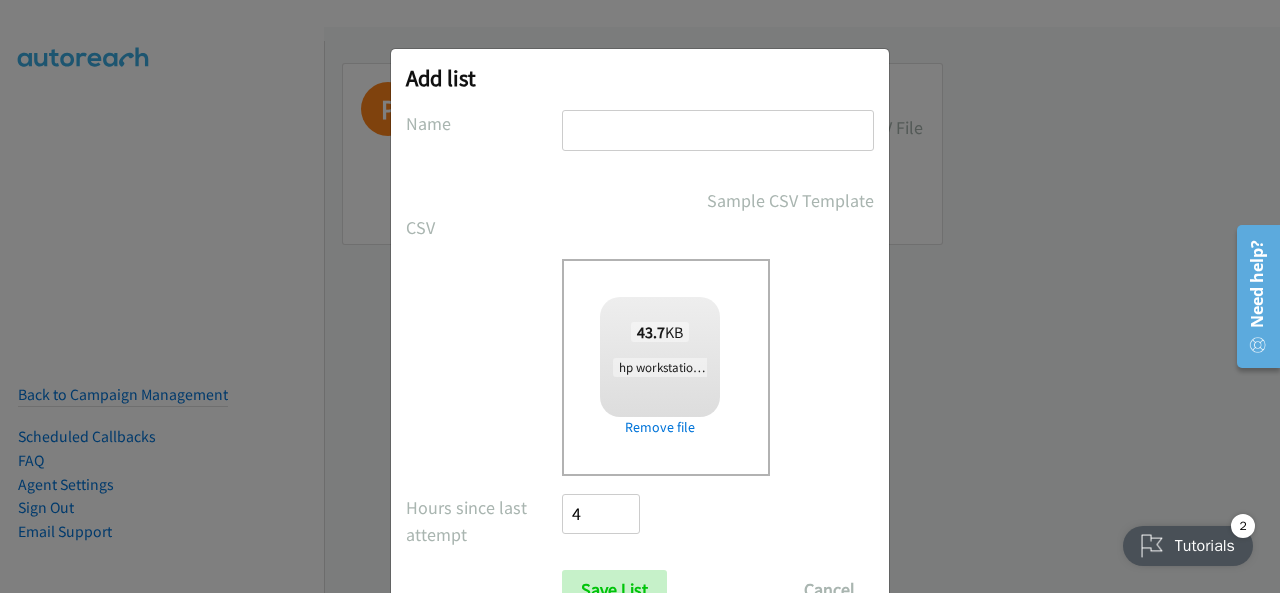 click at bounding box center [718, 130] 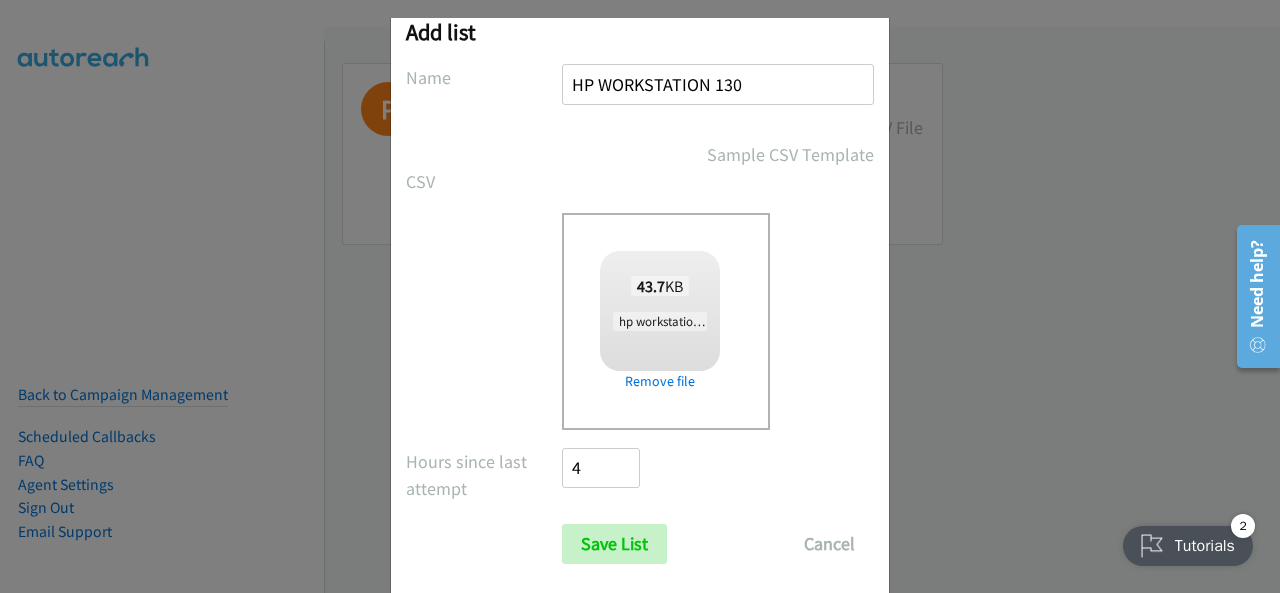 scroll, scrollTop: 80, scrollLeft: 0, axis: vertical 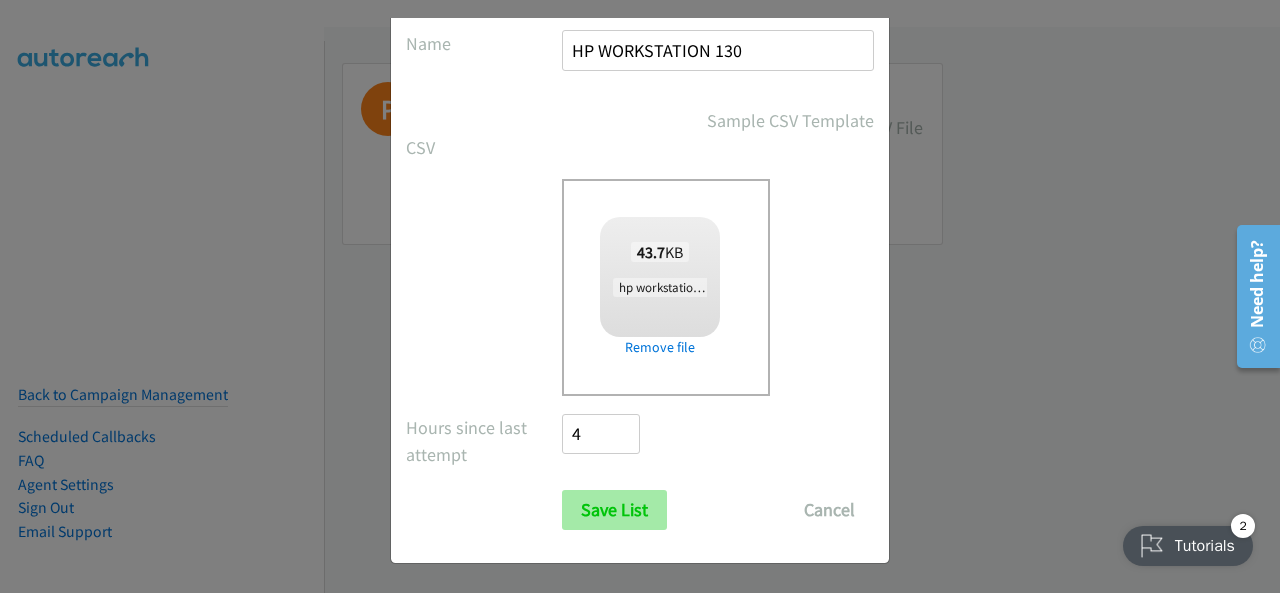 type on "HP WORKSTATION 130" 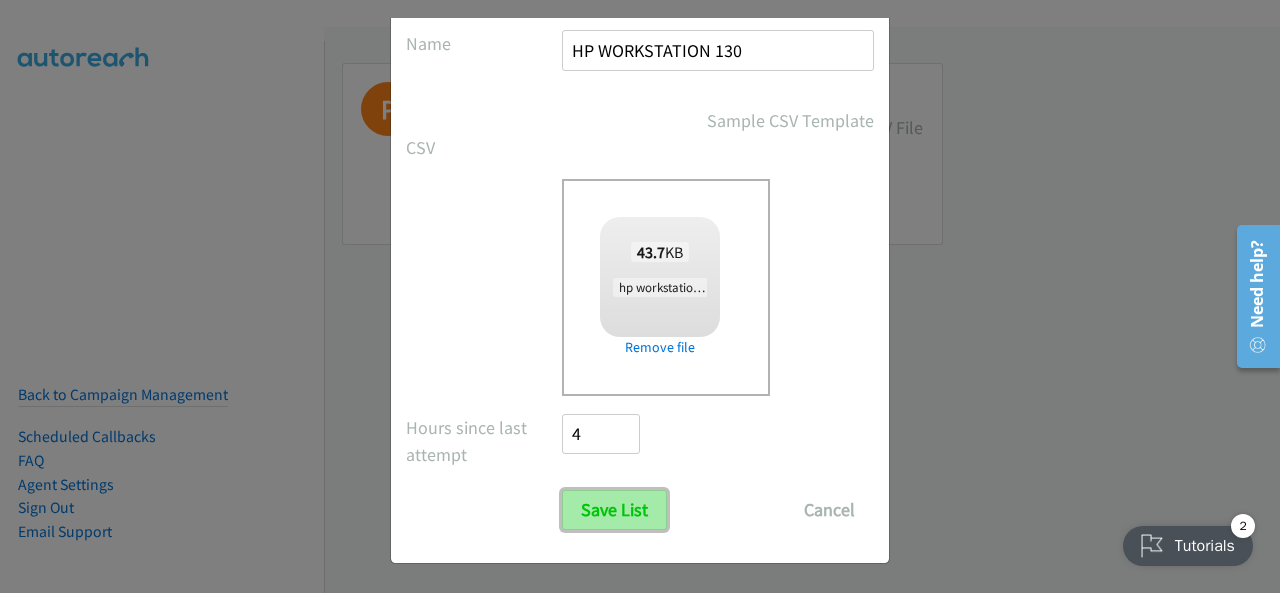 click on "Save List" at bounding box center [614, 510] 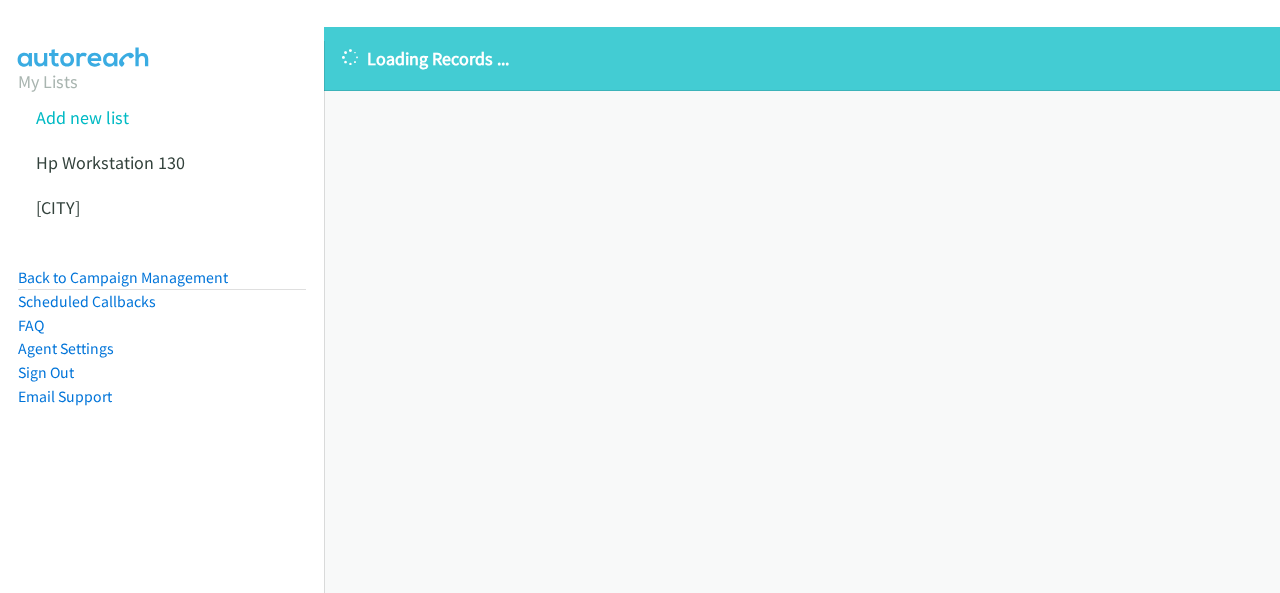scroll, scrollTop: 0, scrollLeft: 0, axis: both 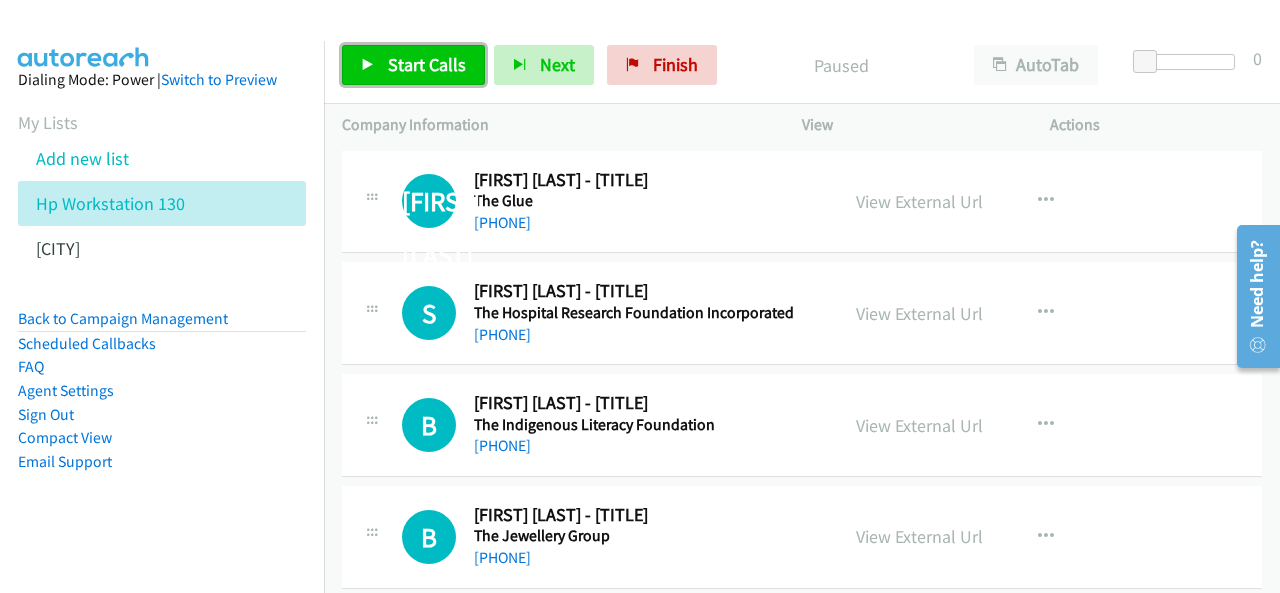 click on "Start Calls" at bounding box center [427, 64] 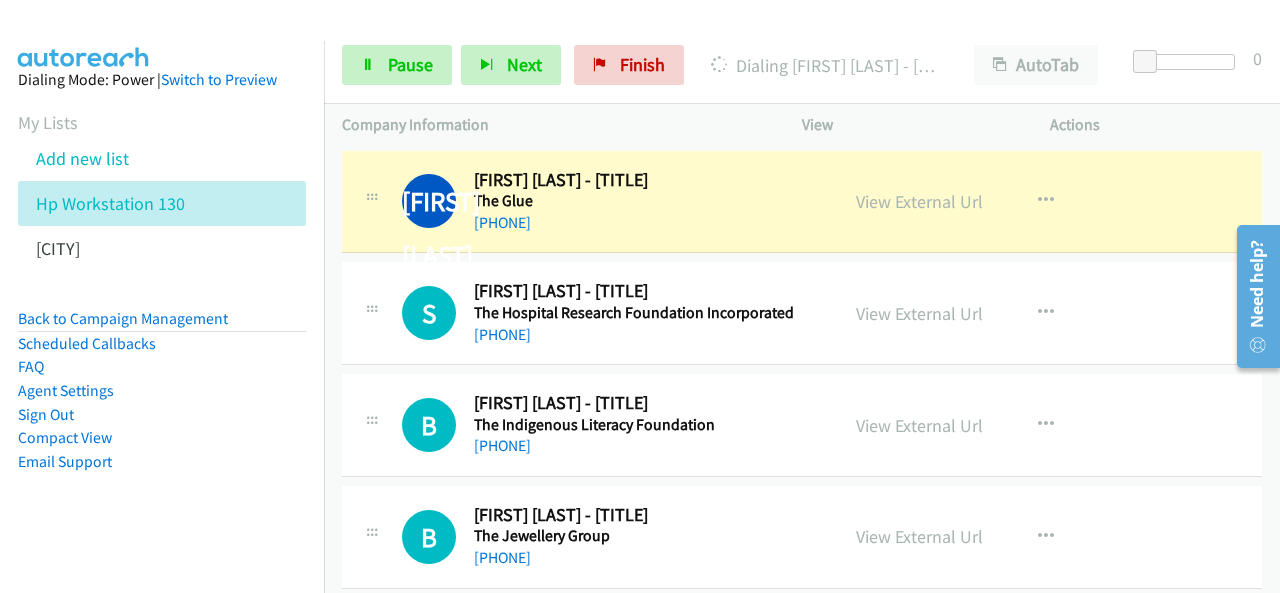 click on "Dialing Mode: Power
|
Switch to Preview
My Lists
Add new list
Hp Workstation 130
Palo Alto
Back to Campaign Management
Scheduled Callbacks
FAQ
Agent Settings
Sign Out
Compact View
Email Support" at bounding box center (162, 302) 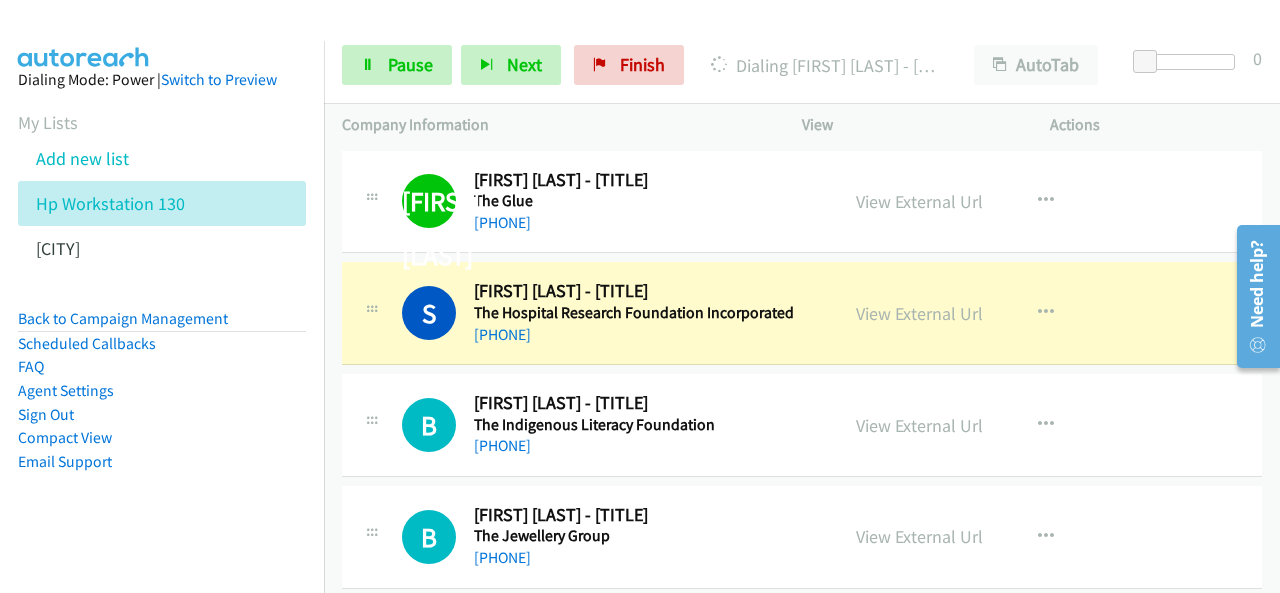 click on "Dialing Mode: Power
|
Switch to Preview
My Lists
Add new list
Hp Workstation 130
Palo Alto
Back to Campaign Management
Scheduled Callbacks
FAQ
Agent Settings
Sign Out
Compact View
Email Support" at bounding box center [162, 302] 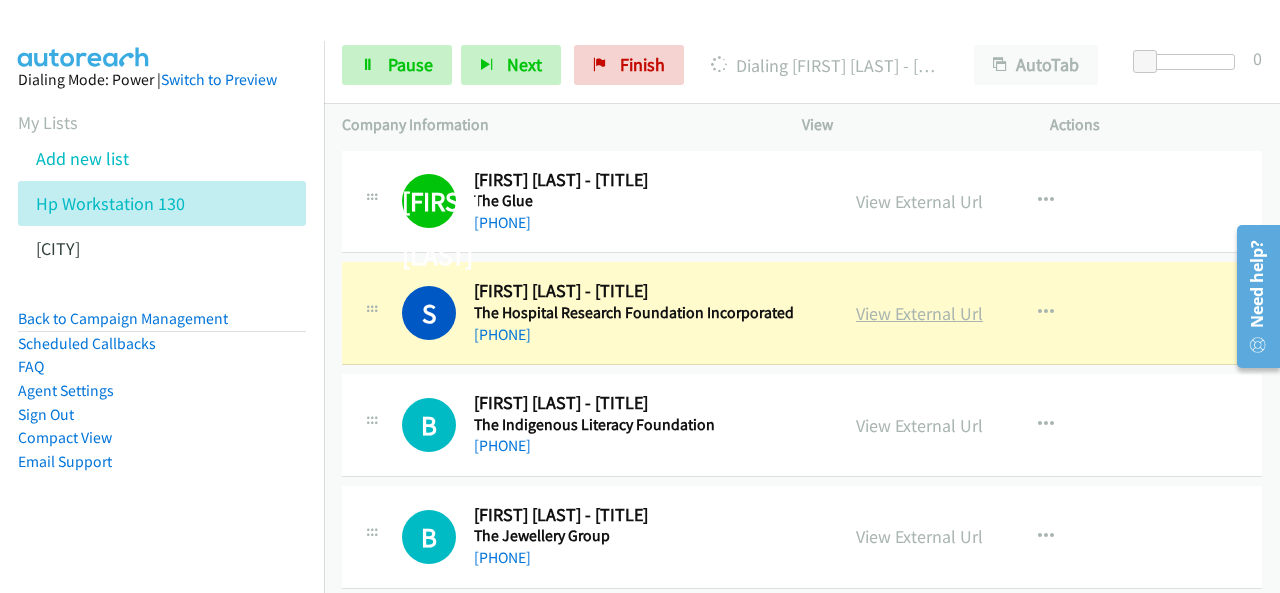 click on "View External Url" at bounding box center [919, 313] 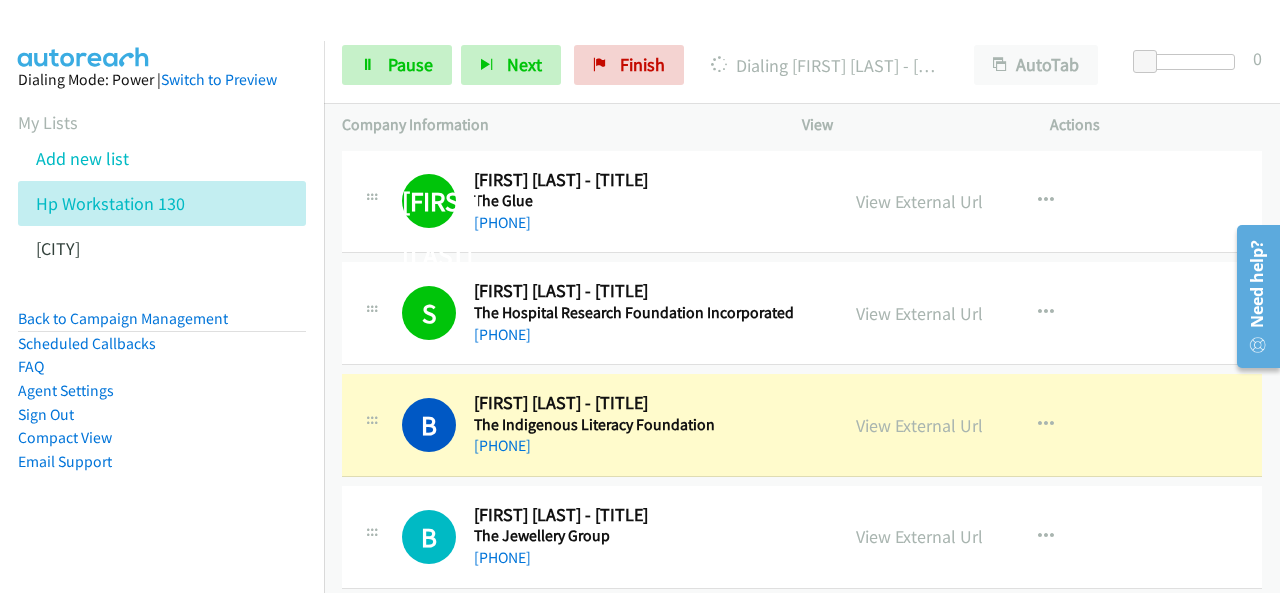 click on "Dialing Mode: Power
|
Switch to Preview
My Lists
Add new list
Hp Workstation 130
Palo Alto
Back to Campaign Management
Scheduled Callbacks
FAQ
Agent Settings
Sign Out
Compact View
Email Support" at bounding box center (162, 302) 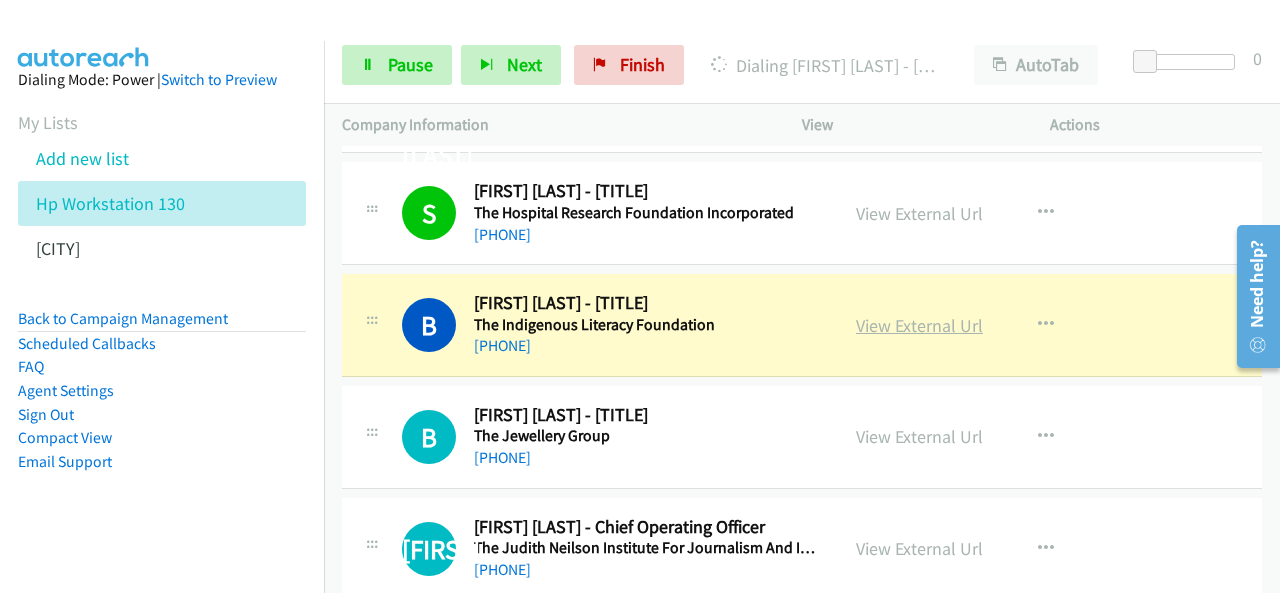 click on "View External Url" at bounding box center [919, 325] 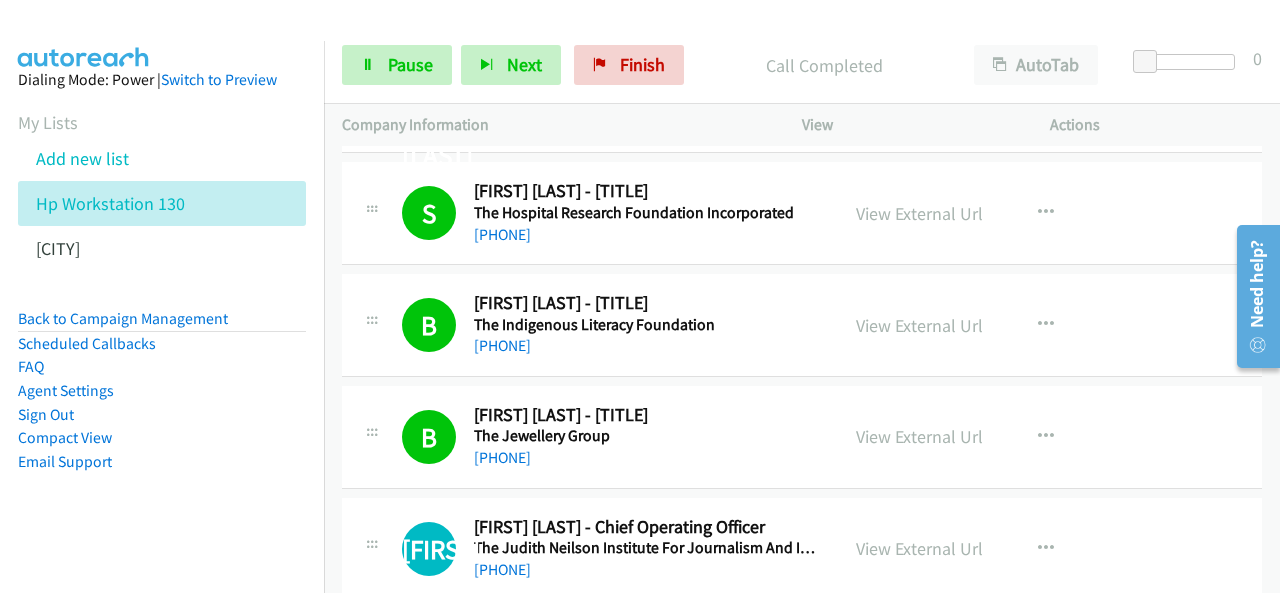 click on "Dialing Mode: Power
|
Switch to Preview
My Lists
Add new list
Hp Workstation 130
Palo Alto
Back to Campaign Management
Scheduled Callbacks
FAQ
Agent Settings
Sign Out
Compact View
Email Support" at bounding box center (162, 302) 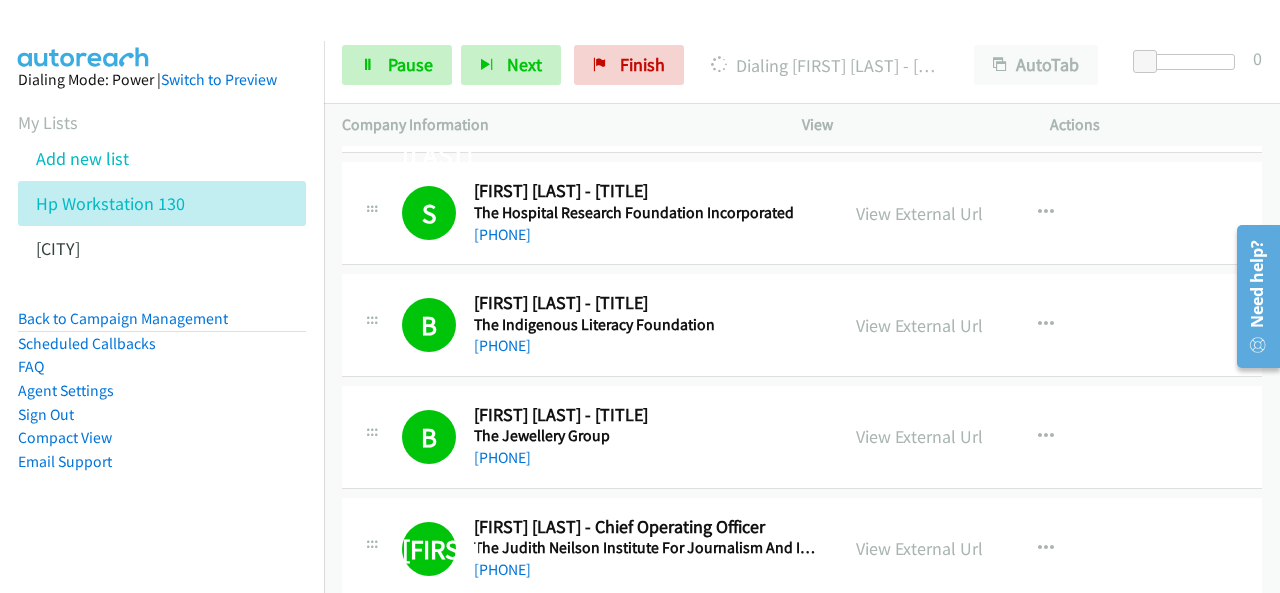 click on "Dialing Mode: Power
|
Switch to Preview
My Lists
Add new list
Hp Workstation 130
Palo Alto
Back to Campaign Management
Scheduled Callbacks
FAQ
Agent Settings
Sign Out
Compact View
Email Support" at bounding box center (162, 302) 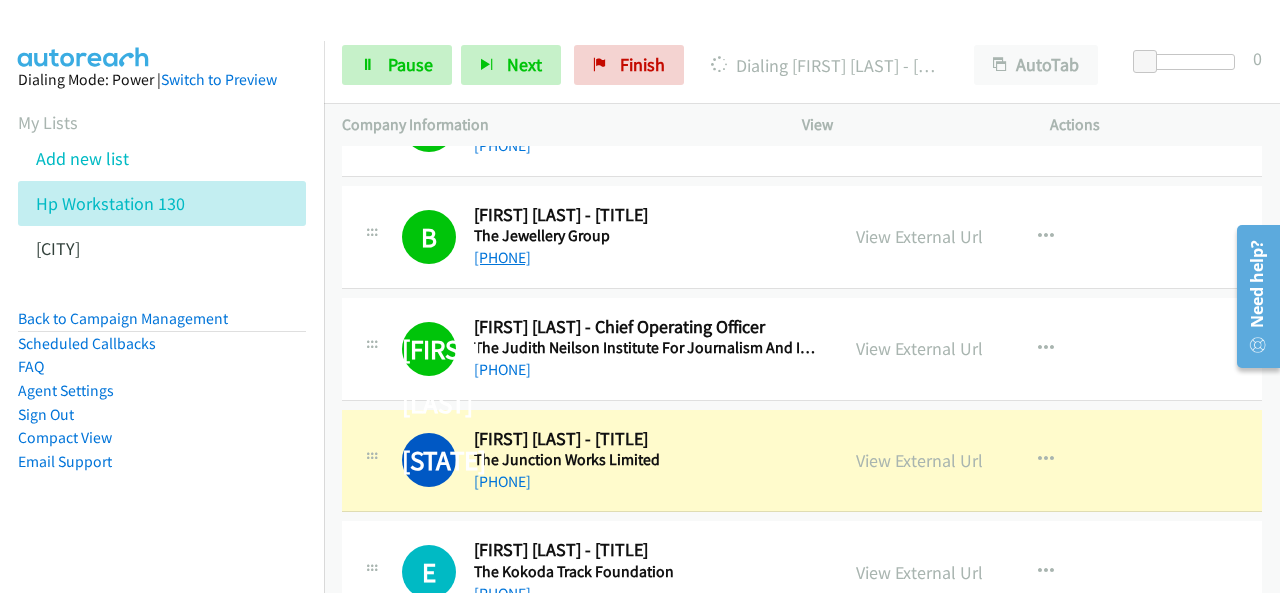 scroll, scrollTop: 500, scrollLeft: 0, axis: vertical 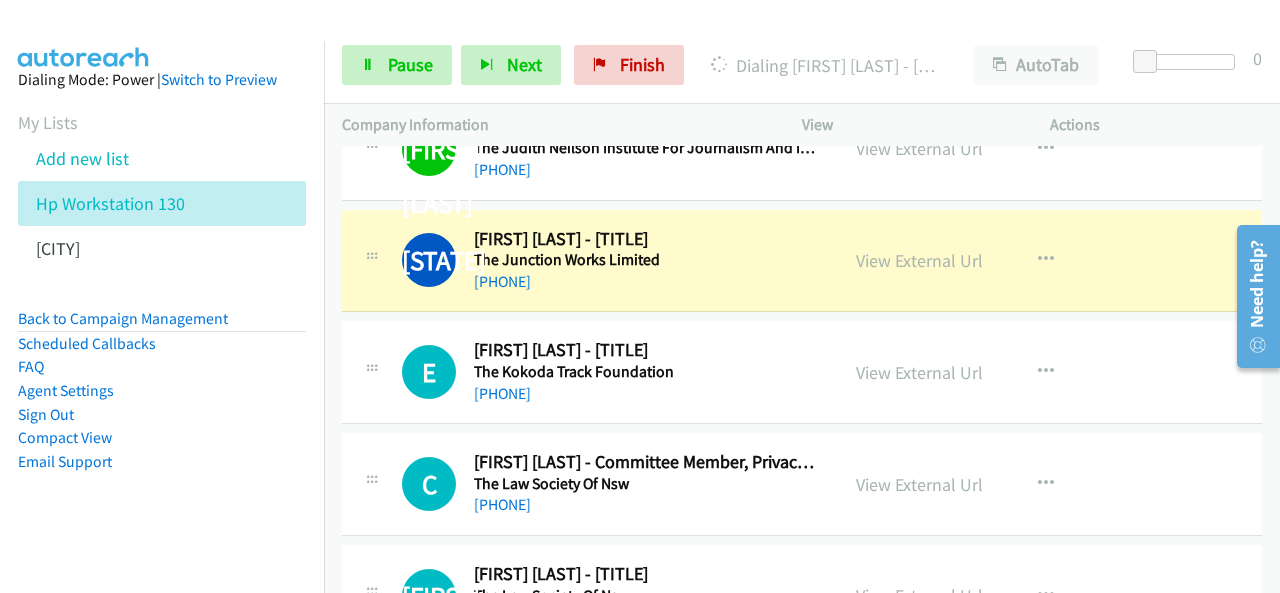 click on "Dialing Mode: Power
|
Switch to Preview
My Lists
Add new list
Hp Workstation 130
Palo Alto
Back to Campaign Management
Scheduled Callbacks
FAQ
Agent Settings
Sign Out
Compact View
Email Support" at bounding box center [162, 302] 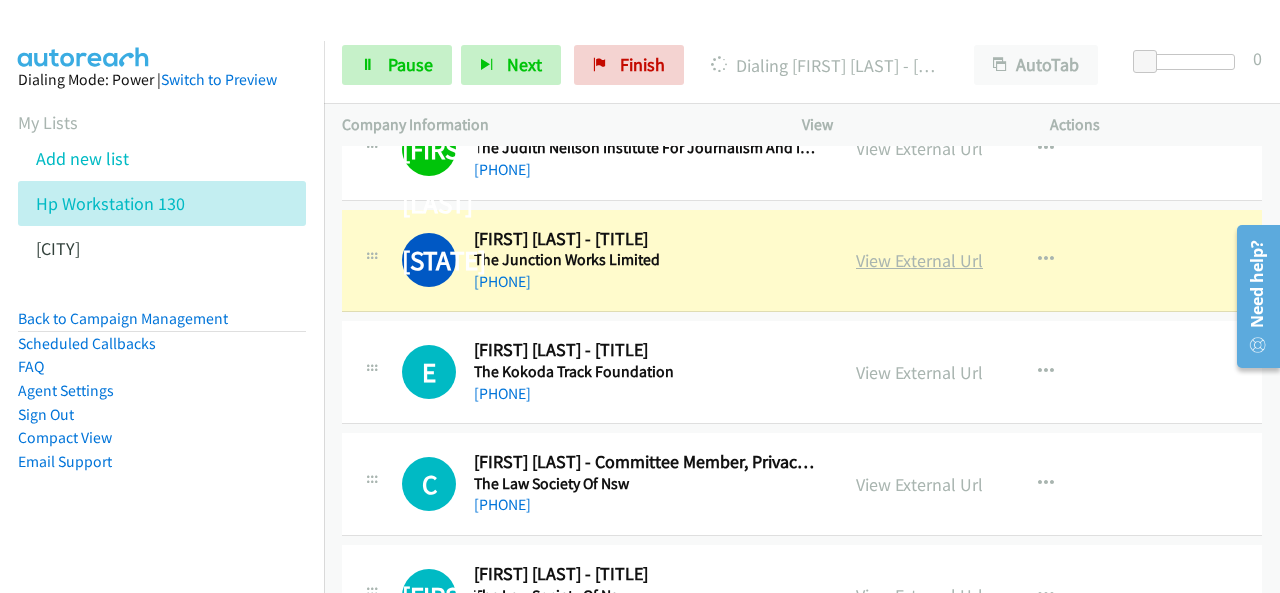 click on "View External Url" at bounding box center [919, 260] 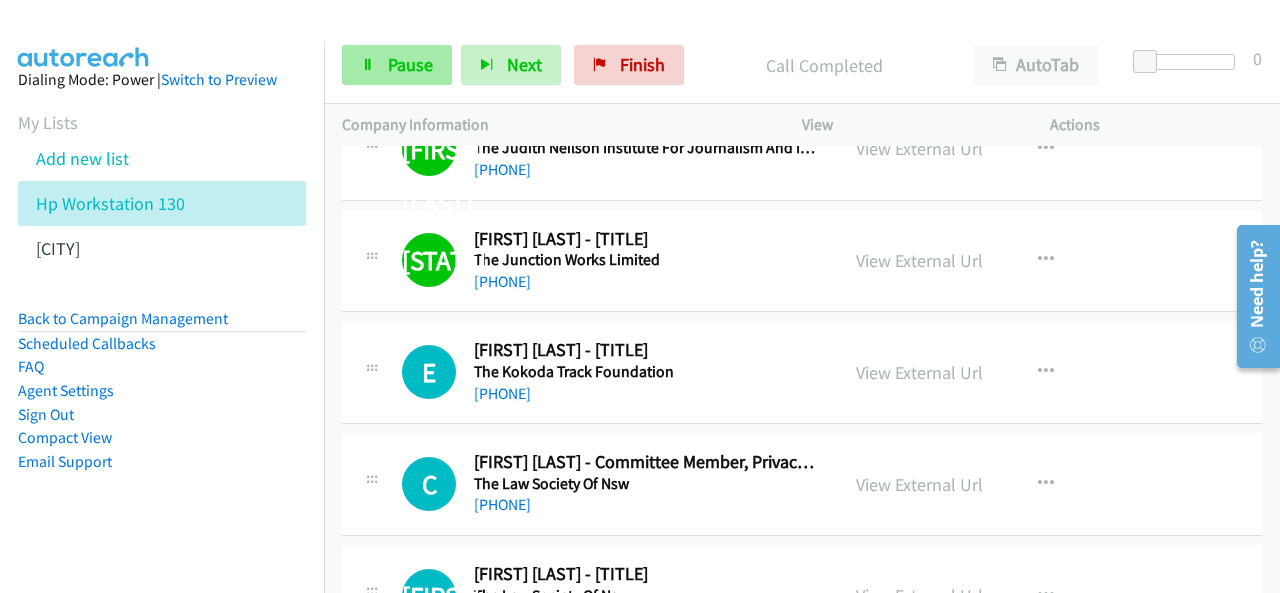 click on "Start Calls
Pause
Next
Finish
Call Completed
AutoTab
AutoTab
0" at bounding box center (802, 65) 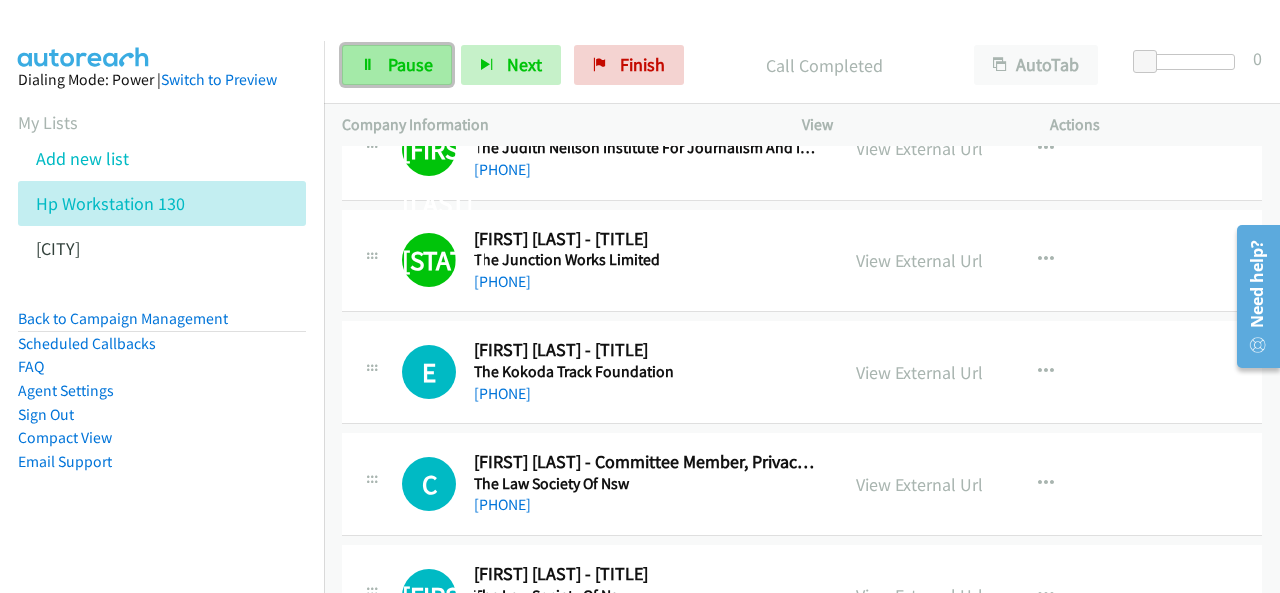 click at bounding box center [368, 66] 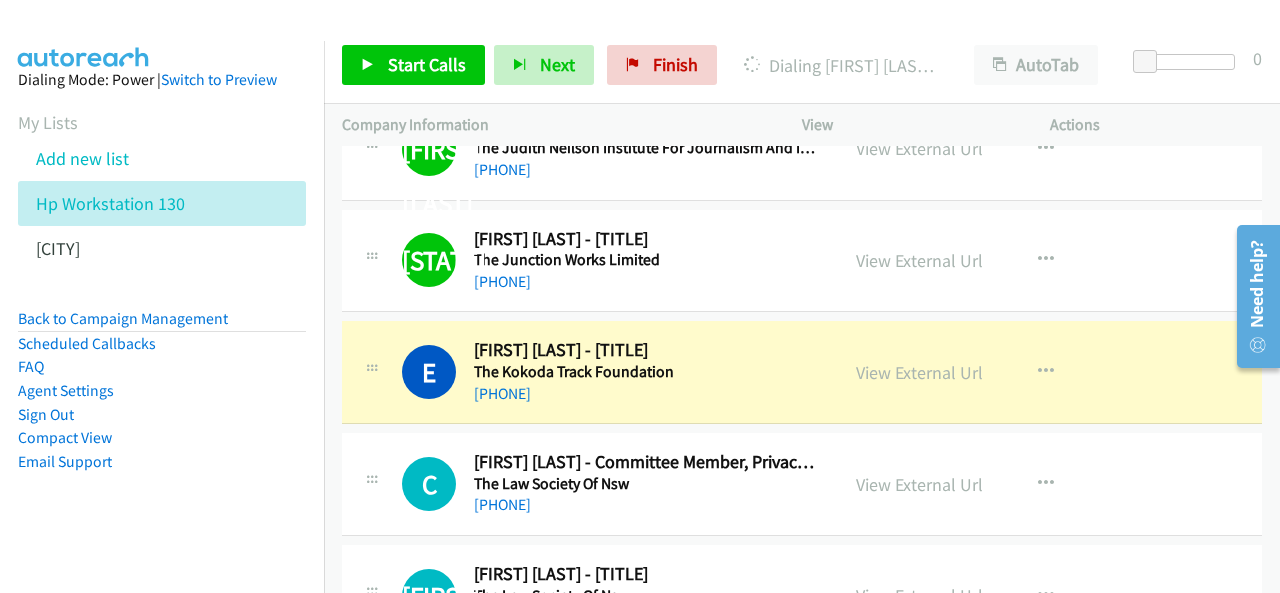 click on "Dialing Mode: Power
|
Switch to Preview
My Lists
Add new list
Hp Workstation 130
Palo Alto
Back to Campaign Management
Scheduled Callbacks
FAQ
Agent Settings
Sign Out
Compact View
Email Support" at bounding box center (162, 302) 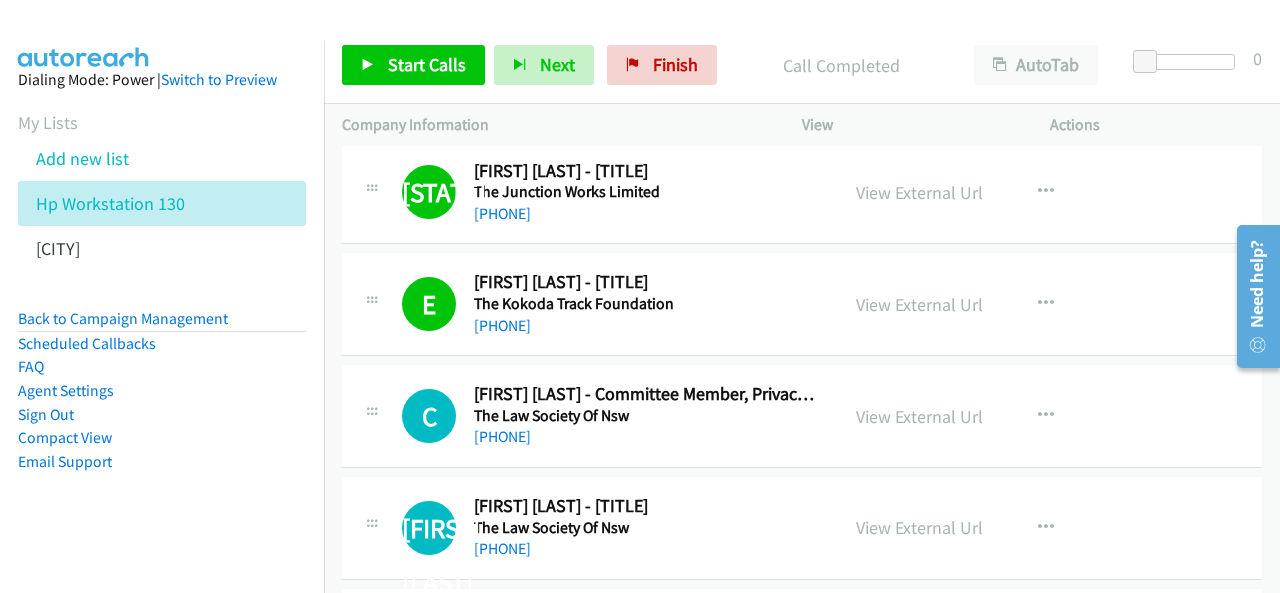 scroll, scrollTop: 700, scrollLeft: 0, axis: vertical 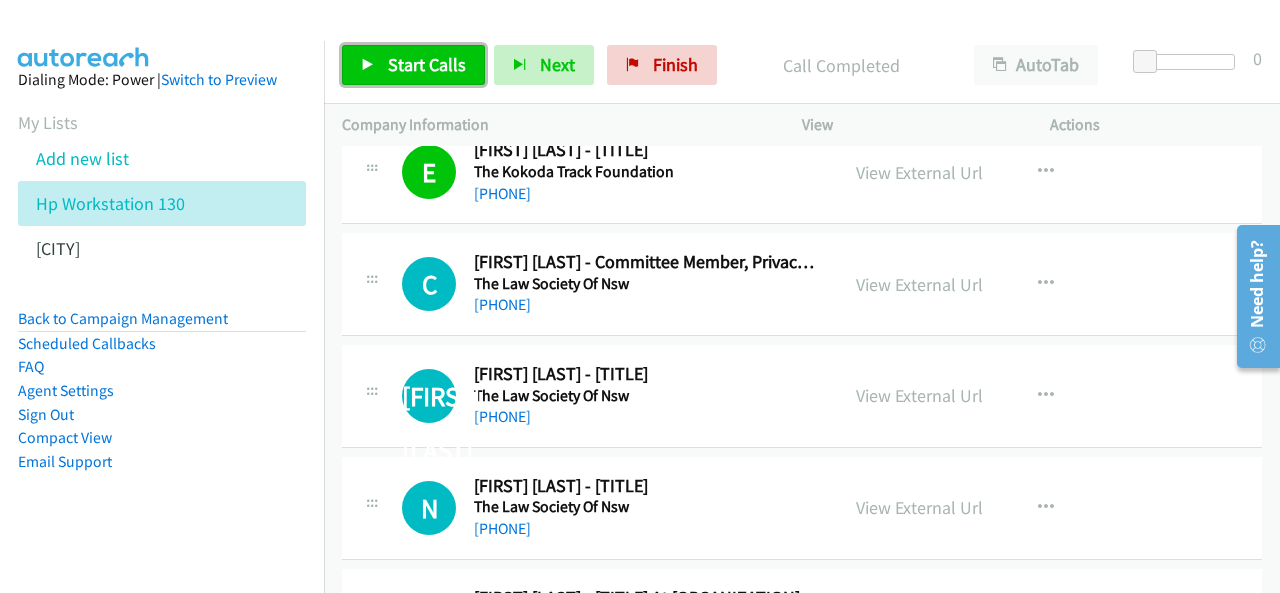 click on "Start Calls" at bounding box center [427, 64] 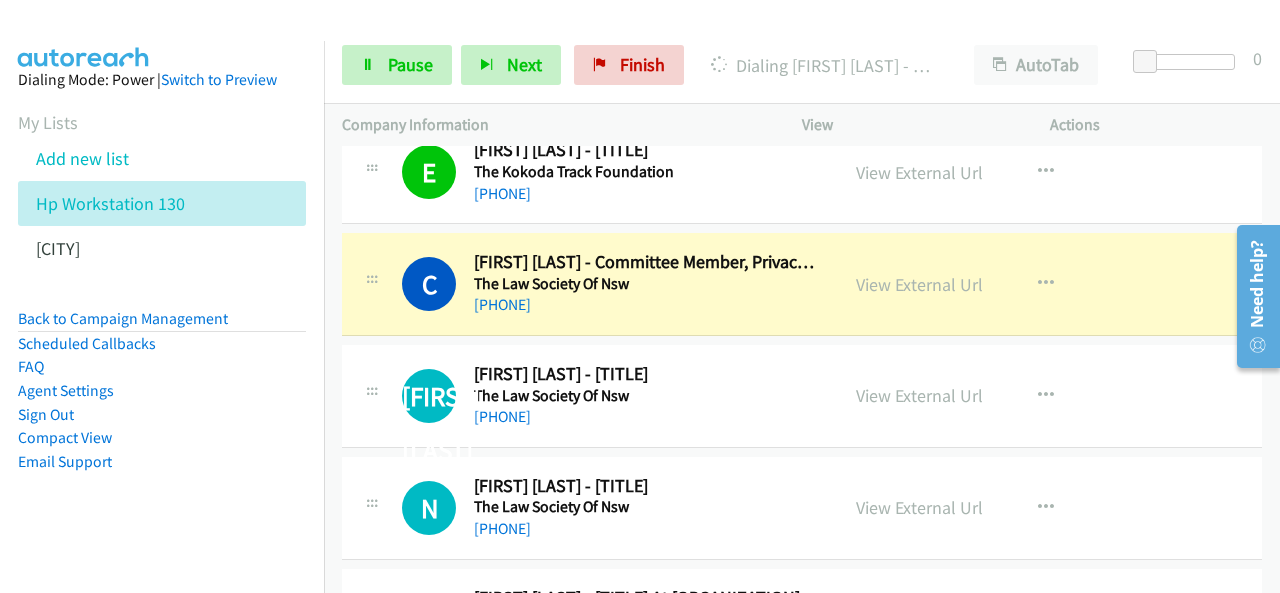 click on "Dialing Mode: Power
|
Switch to Preview
My Lists
Add new list
Hp Workstation 130
Palo Alto
Back to Campaign Management
Scheduled Callbacks
FAQ
Agent Settings
Sign Out
Compact View
Email Support" at bounding box center [162, 302] 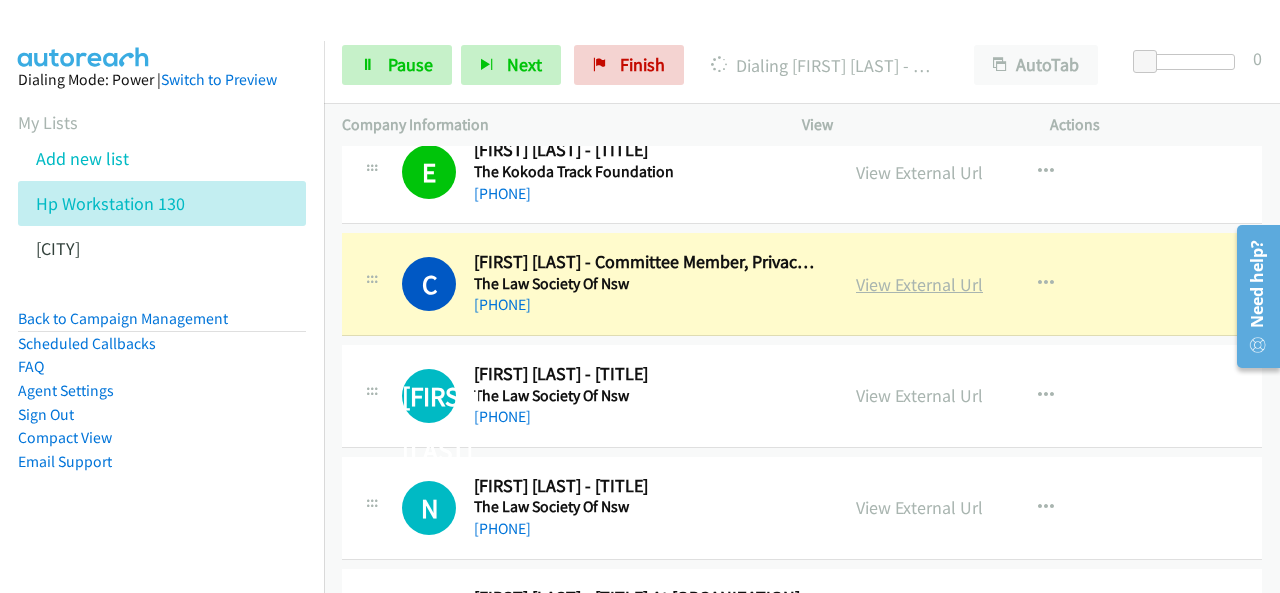 click on "View External Url" at bounding box center [919, 284] 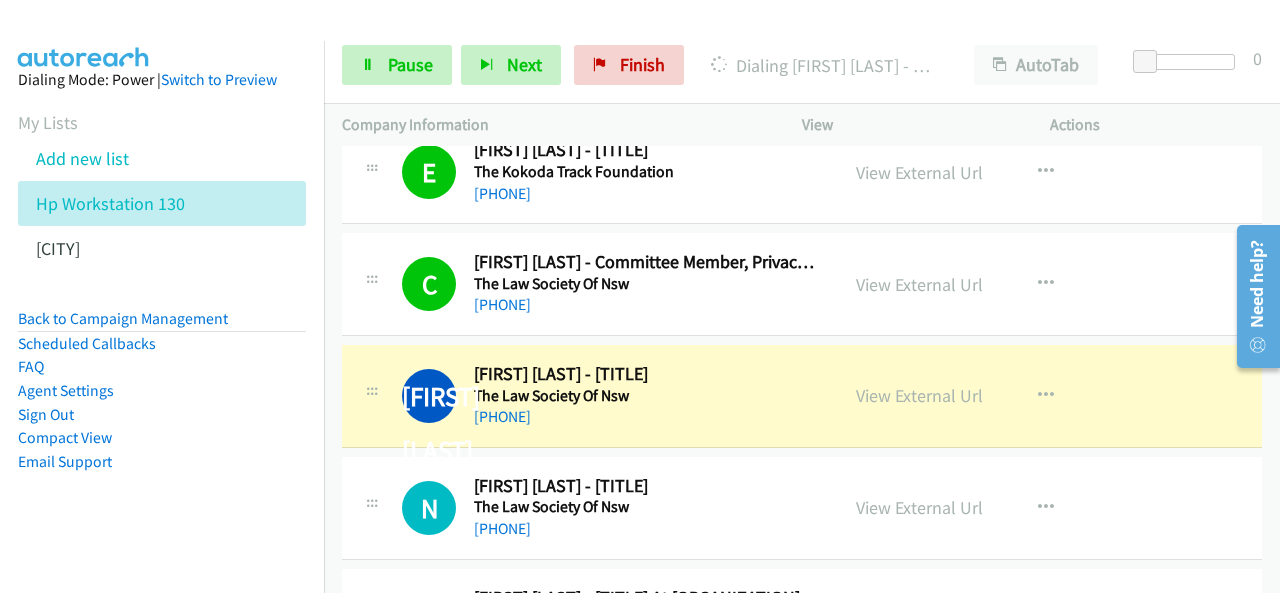 click at bounding box center [84, 35] 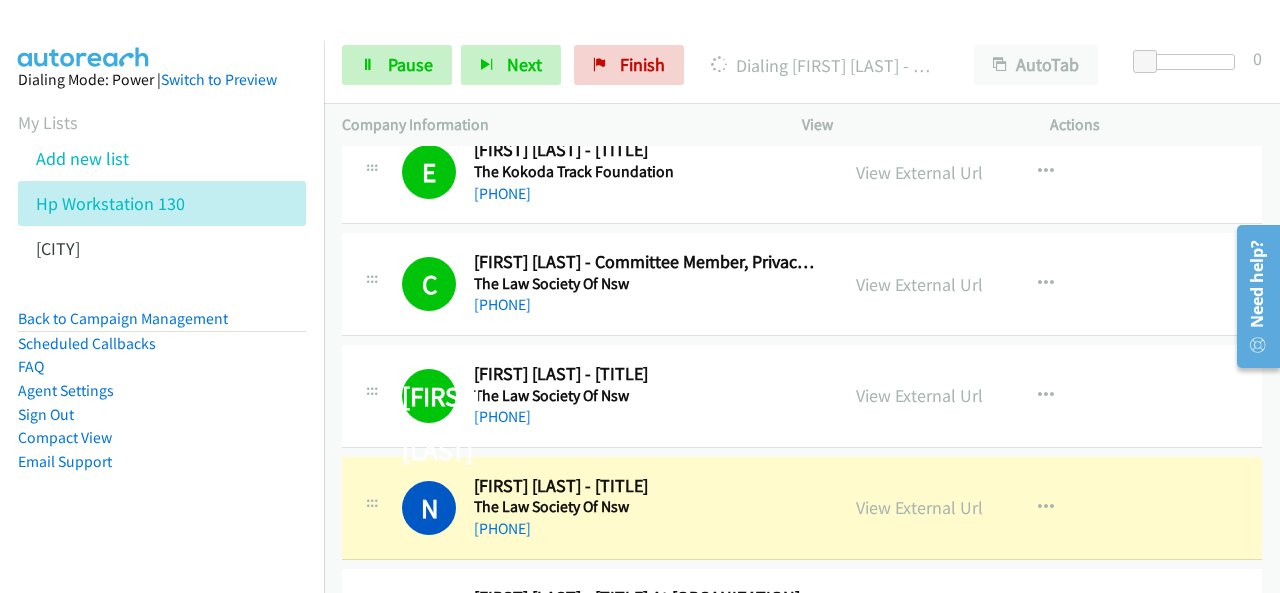 click on "Dialing Mode: Power
|
Switch to Preview
My Lists
Add new list
Hp Workstation 130
Palo Alto
Back to Campaign Management
Scheduled Callbacks
FAQ
Agent Settings
Sign Out
Compact View
Email Support" at bounding box center (162, 302) 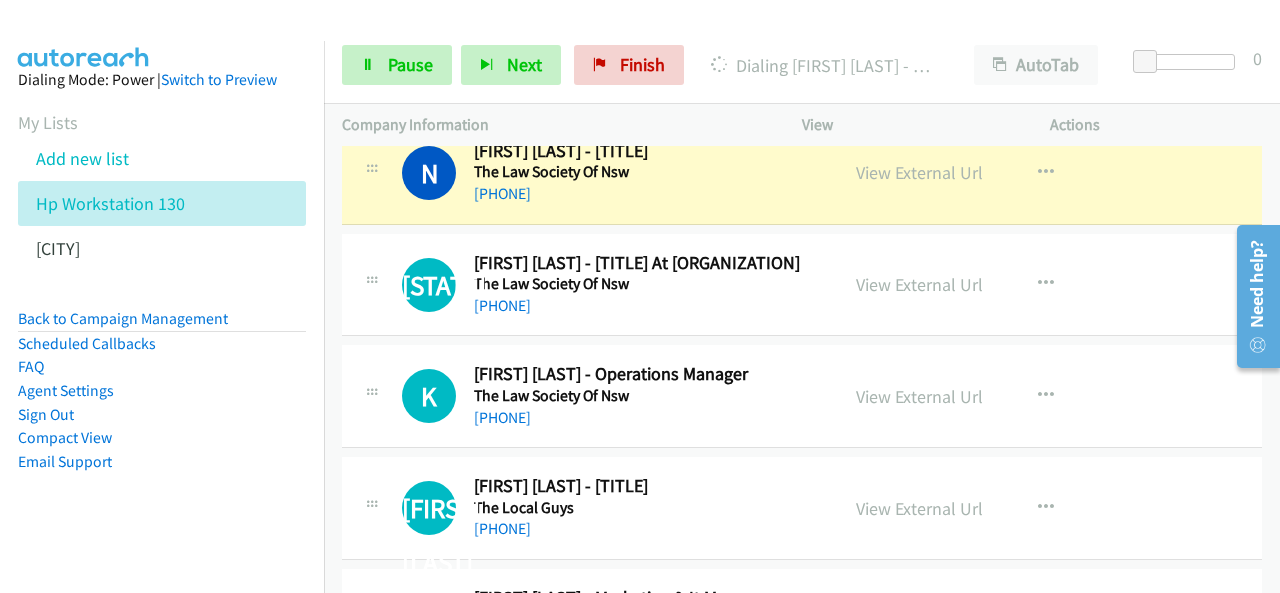 scroll, scrollTop: 1000, scrollLeft: 0, axis: vertical 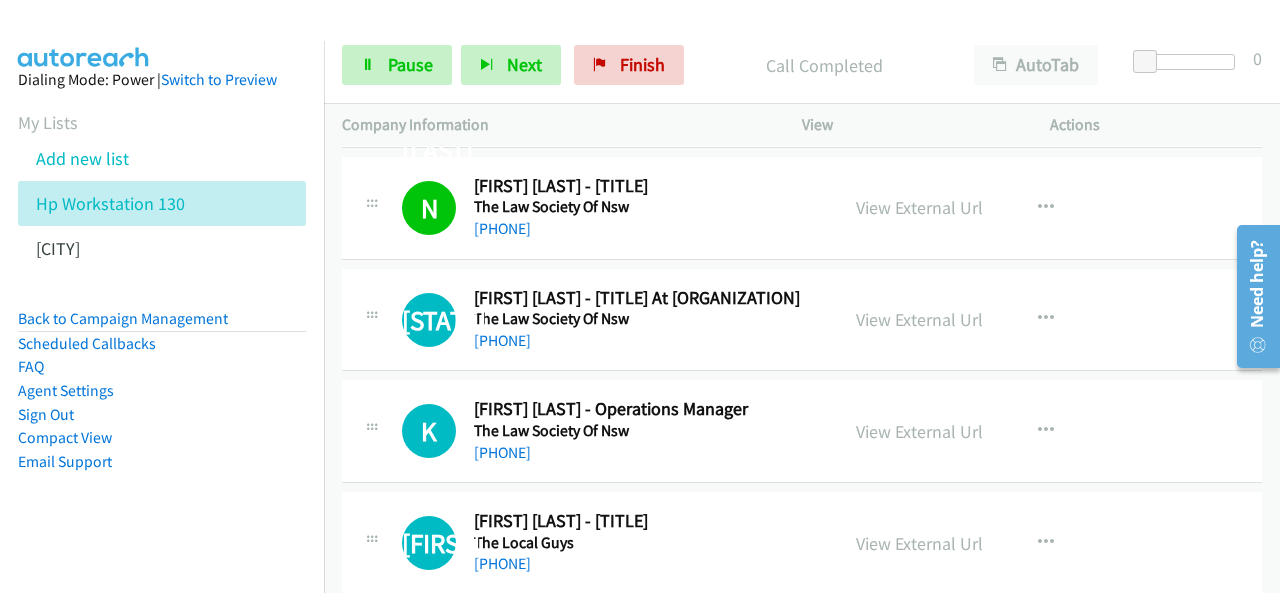 click on "Dialing Mode: Power
|
Switch to Preview
My Lists
Add new list
Hp Workstation 130
Palo Alto
Back to Campaign Management
Scheduled Callbacks
FAQ
Agent Settings
Sign Out
Compact View
Email Support" at bounding box center (162, 302) 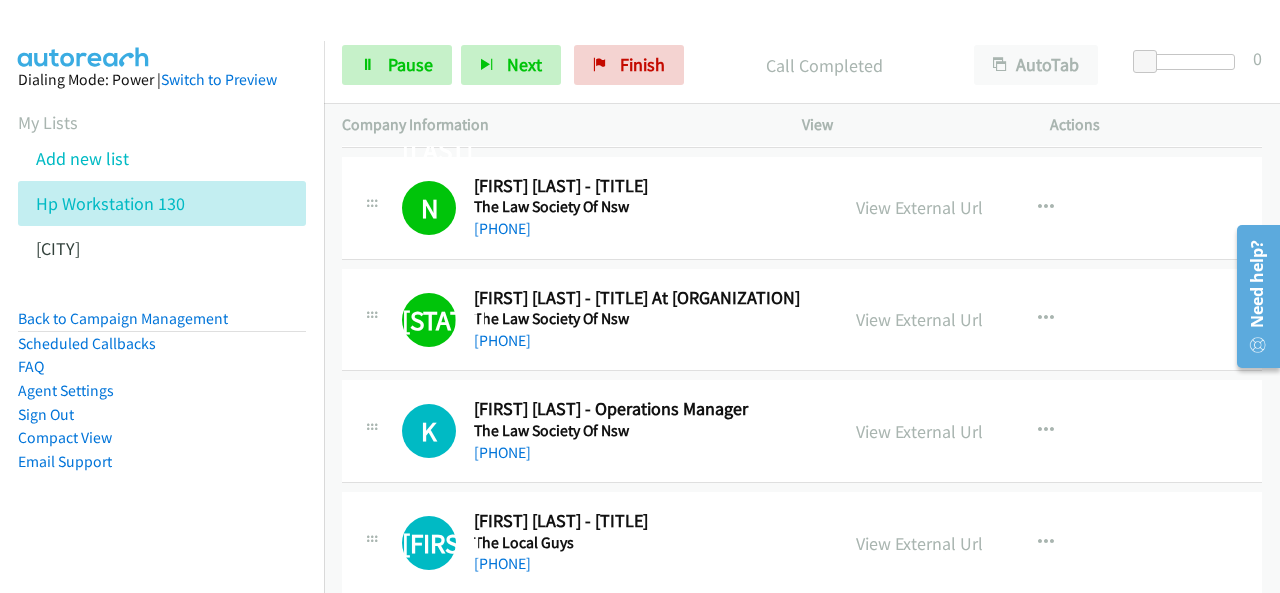 click on "Dialing Mode: Power
|
Switch to Preview
My Lists
Add new list
Hp Workstation 130
Palo Alto
Back to Campaign Management
Scheduled Callbacks
FAQ
Agent Settings
Sign Out
Compact View
Email Support" at bounding box center [162, 302] 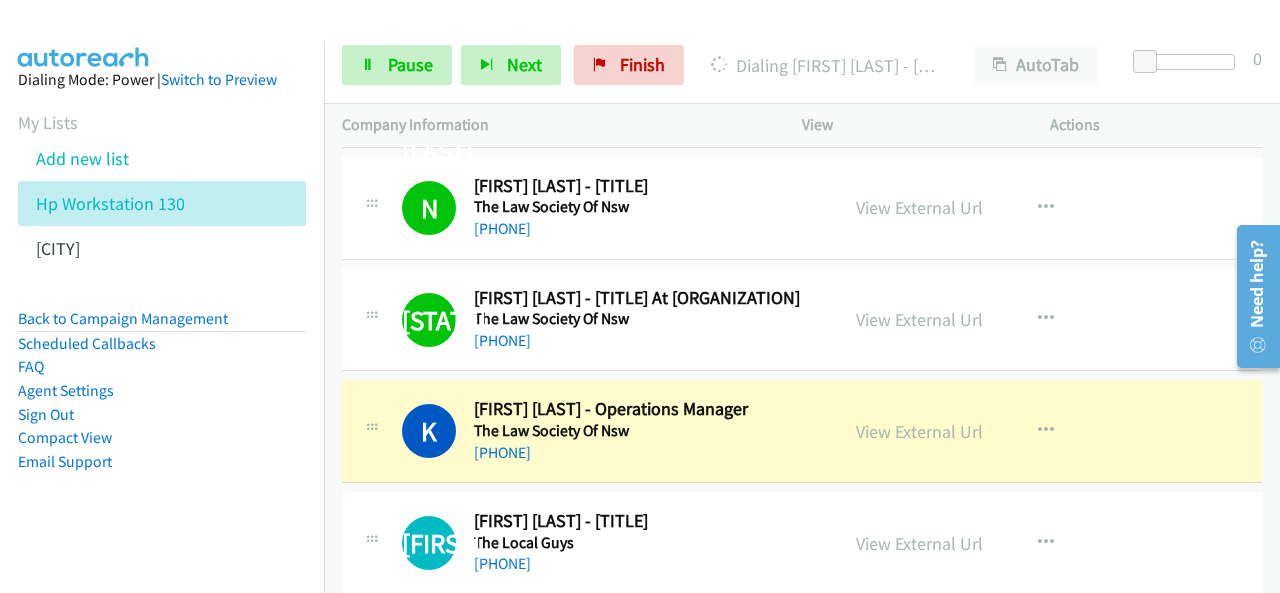 click on "Dialing Mode: Power
|
Switch to Preview
My Lists
Add new list
Hp Workstation 130
Palo Alto
Back to Campaign Management
Scheduled Callbacks
FAQ
Agent Settings
Sign Out
Compact View
Email Support" at bounding box center (162, 302) 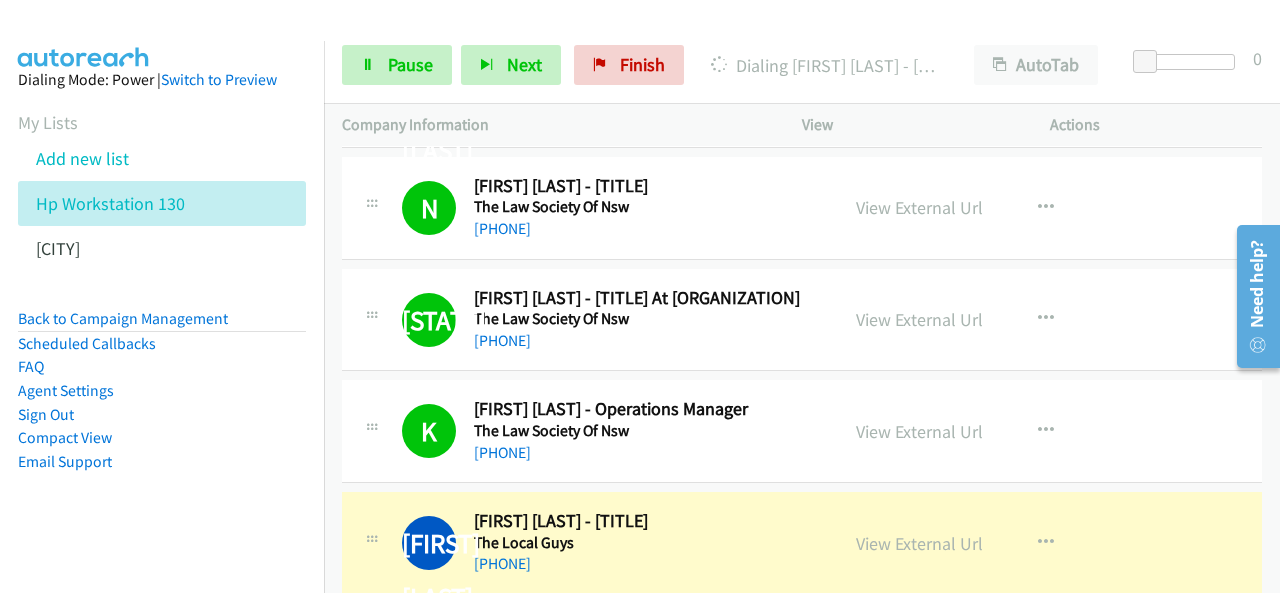 click on "Dialing Mode: Power
|
Switch to Preview
My Lists
Add new list
Hp Workstation 130
Palo Alto
Back to Campaign Management
Scheduled Callbacks
FAQ
Agent Settings
Sign Out
Compact View
Email Support" at bounding box center (162, 302) 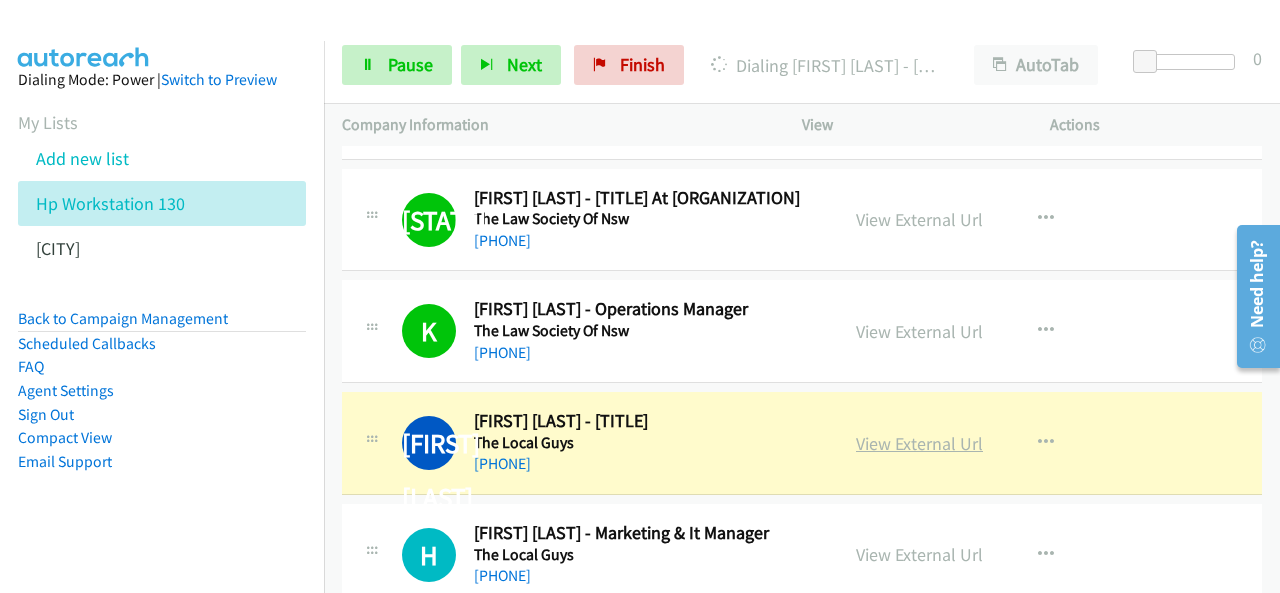 click on "View External Url" at bounding box center (919, 443) 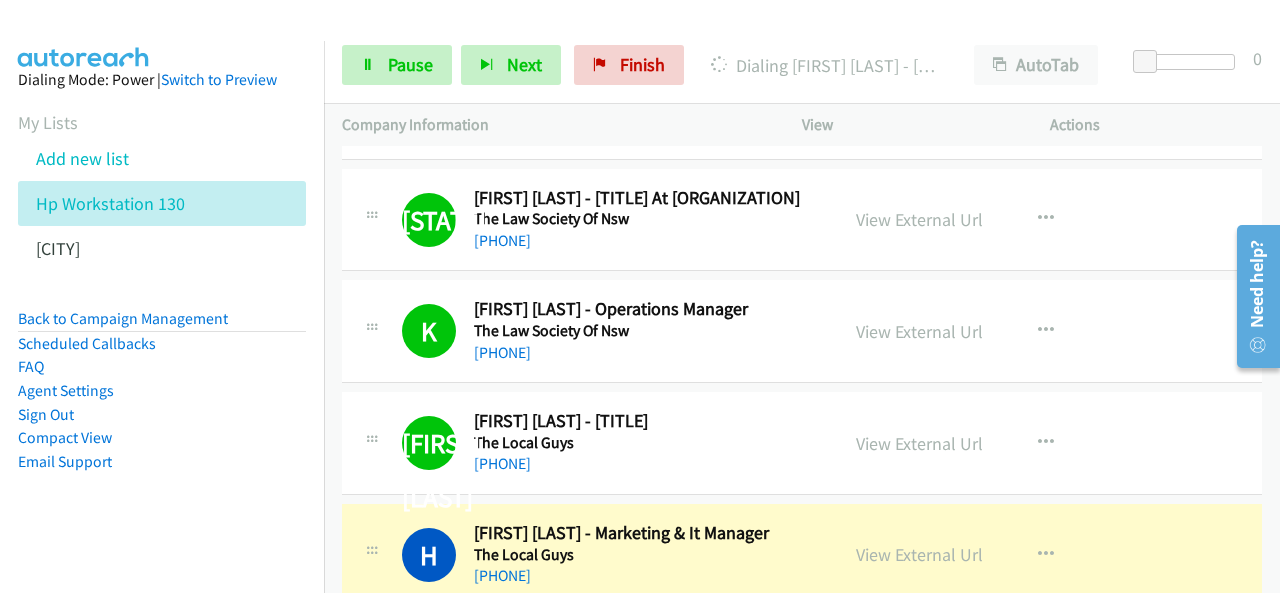 click on "Dialing Mode: Power
|
Switch to Preview
My Lists
Add new list
Hp Workstation 130
Palo Alto
Back to Campaign Management
Scheduled Callbacks
FAQ
Agent Settings
Sign Out
Compact View
Email Support" at bounding box center [162, 302] 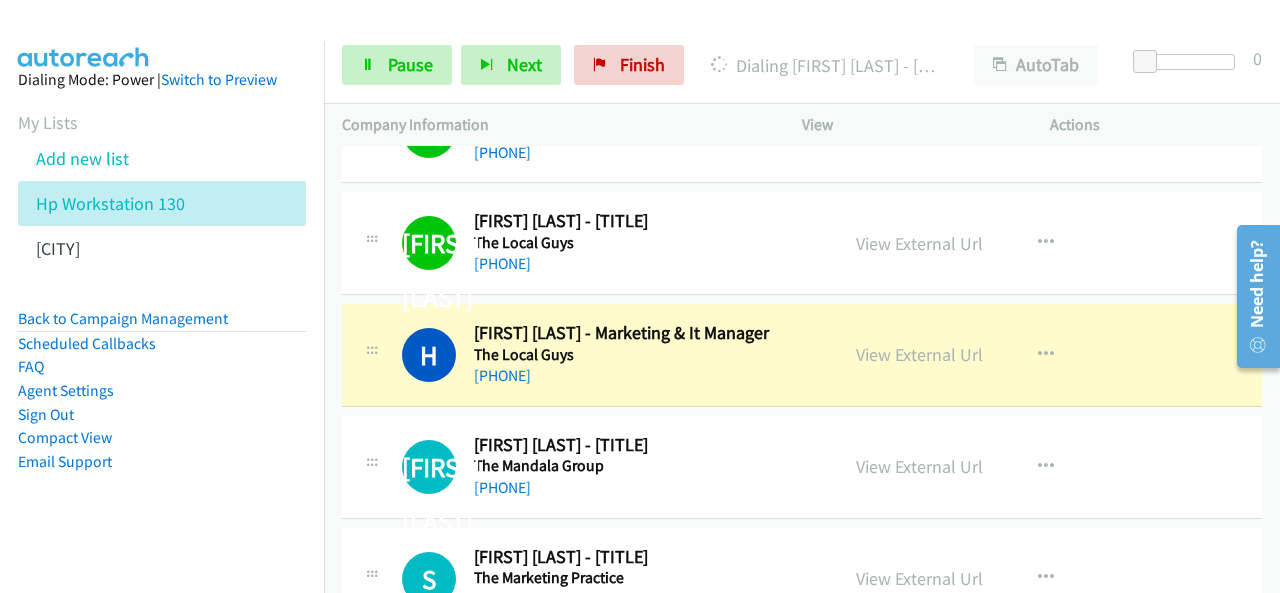 scroll, scrollTop: 1400, scrollLeft: 0, axis: vertical 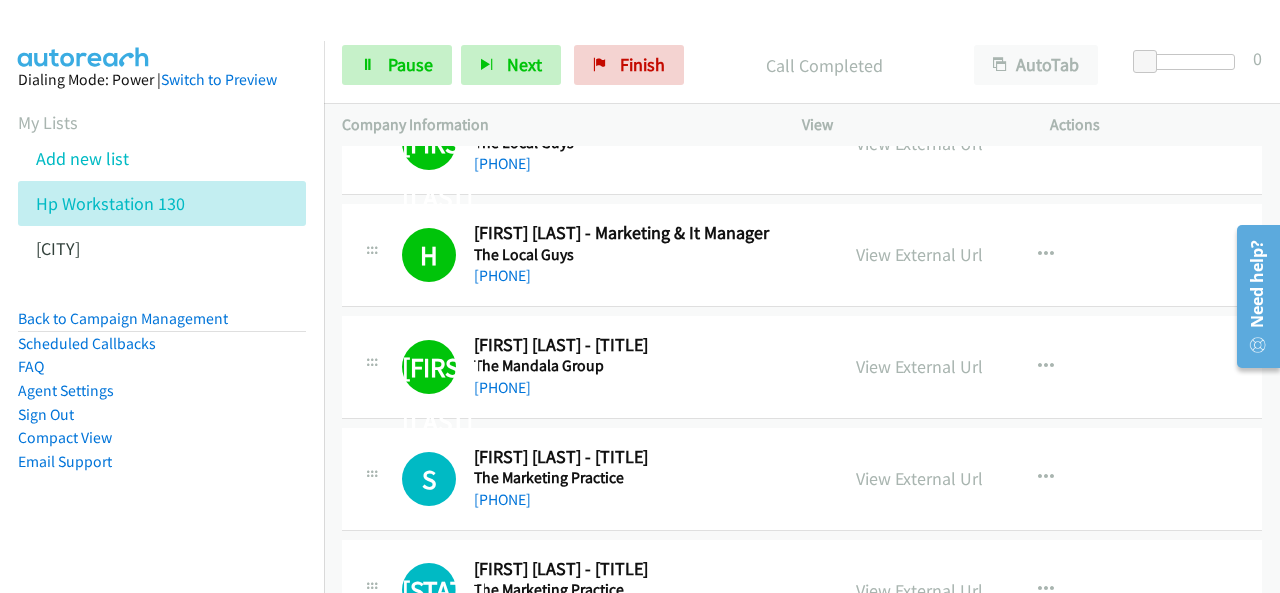 click on "Dialing Mode: Power
|
Switch to Preview
My Lists
Add new list
Hp Workstation 130
Palo Alto
Back to Campaign Management
Scheduled Callbacks
FAQ
Agent Settings
Sign Out
Compact View
Email Support" at bounding box center [162, 302] 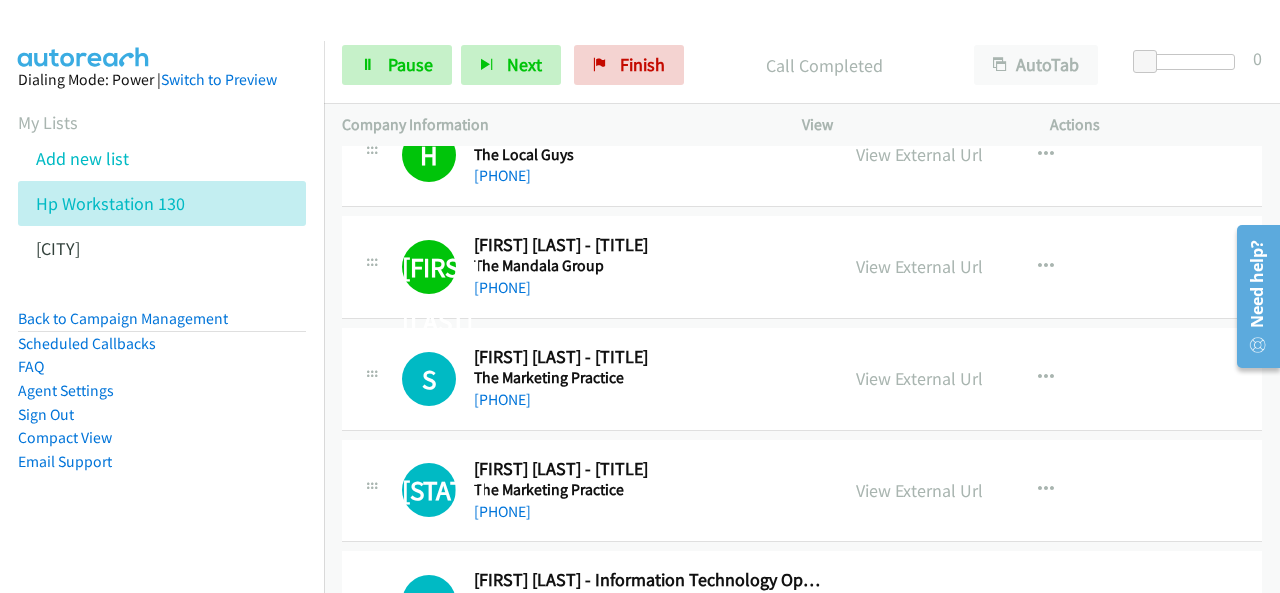 click on "Dialing Mode: Power
|
Switch to Preview
My Lists
Add new list
Hp Workstation 130
Palo Alto
Back to Campaign Management
Scheduled Callbacks
FAQ
Agent Settings
Sign Out
Compact View
Email Support" at bounding box center [162, 302] 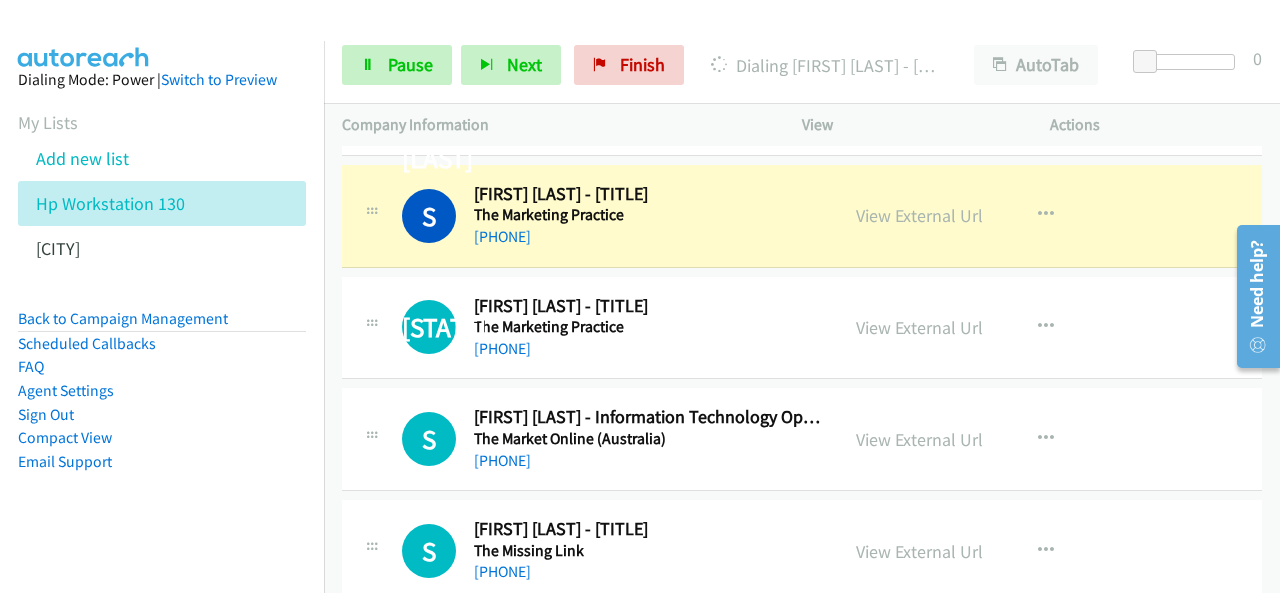 scroll, scrollTop: 1700, scrollLeft: 0, axis: vertical 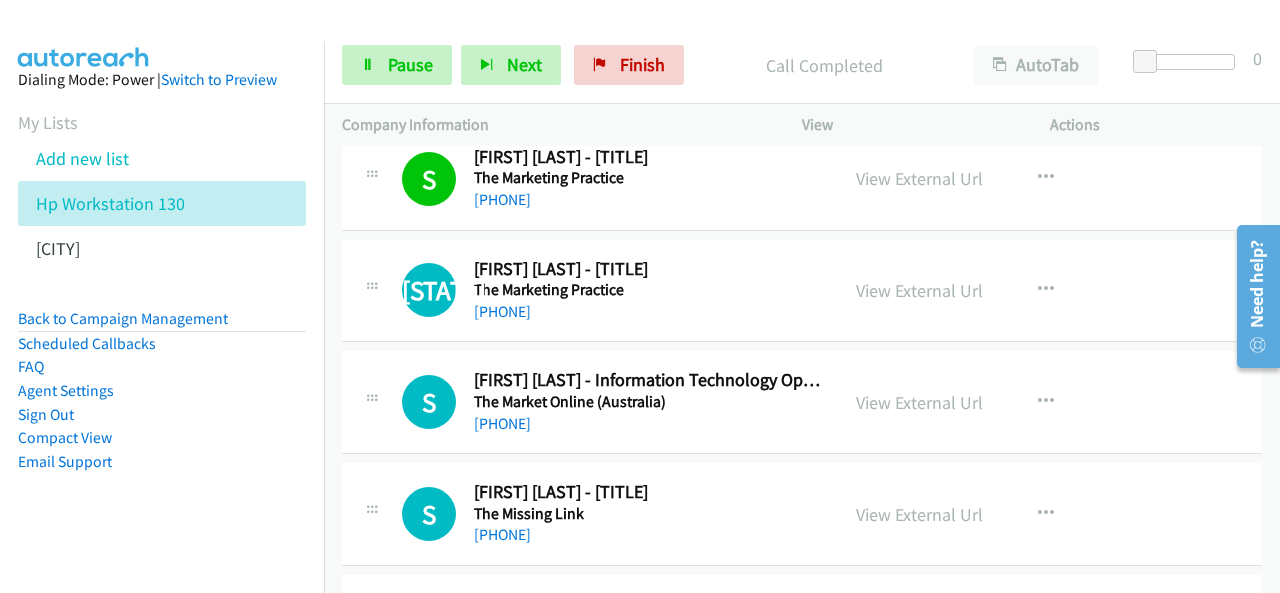 click on "Dialing Mode: Power
|
Switch to Preview
My Lists
Add new list
Hp Workstation 130
Palo Alto
Back to Campaign Management
Scheduled Callbacks
FAQ
Agent Settings
Sign Out
Compact View
Email Support" at bounding box center [162, 302] 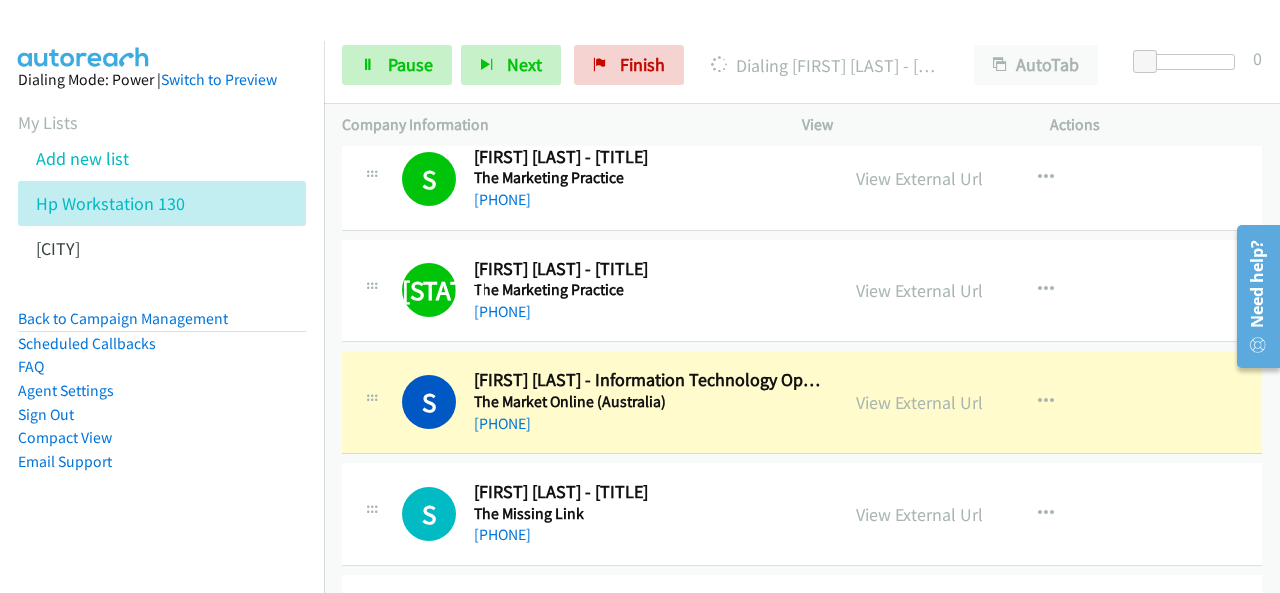 click on "Dialing Mode: Power
|
Switch to Preview
My Lists
Add new list
Hp Workstation 130
Palo Alto
Back to Campaign Management
Scheduled Callbacks
FAQ
Agent Settings
Sign Out
Compact View
Email Support" at bounding box center (162, 302) 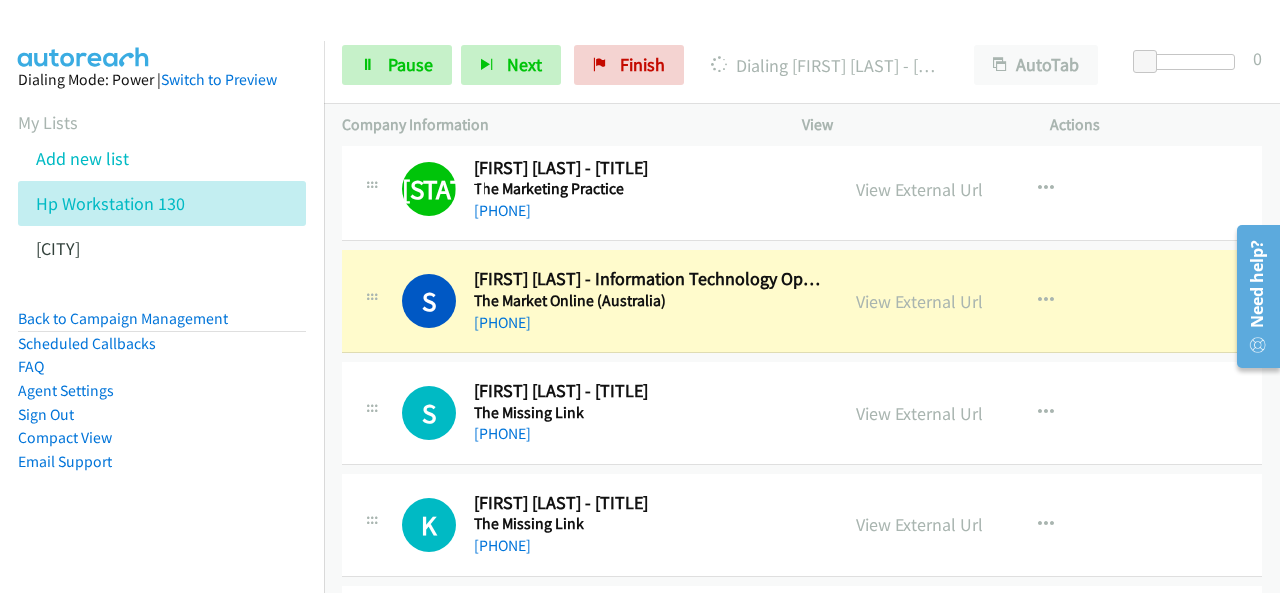 scroll, scrollTop: 1900, scrollLeft: 0, axis: vertical 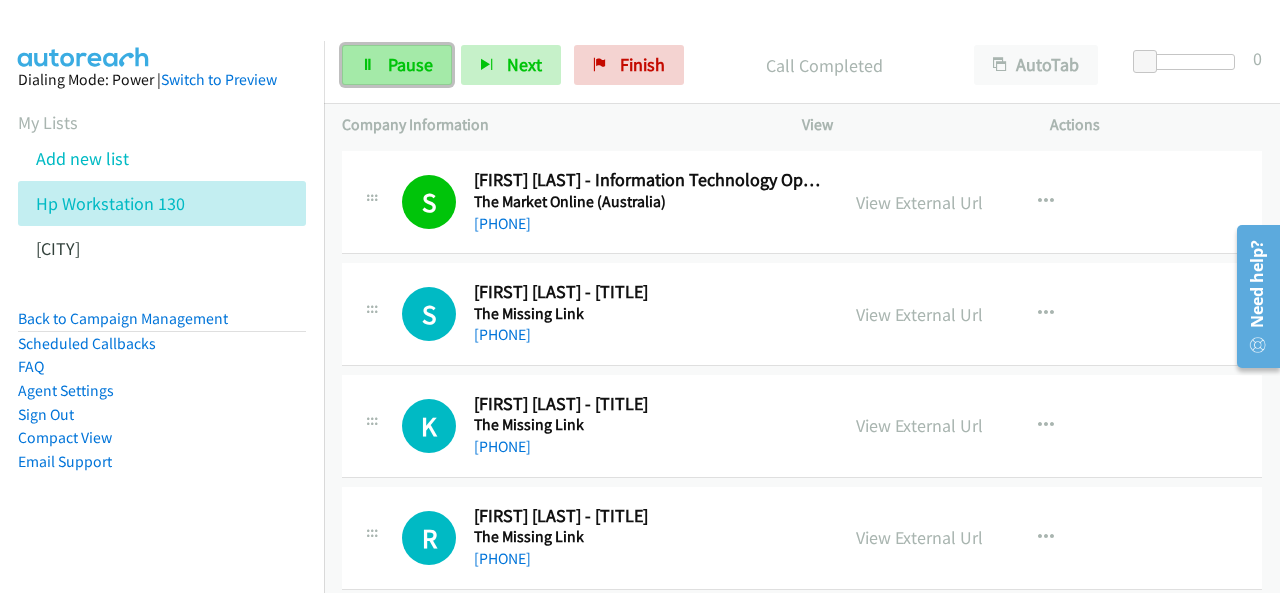 click on "Pause" at bounding box center [410, 64] 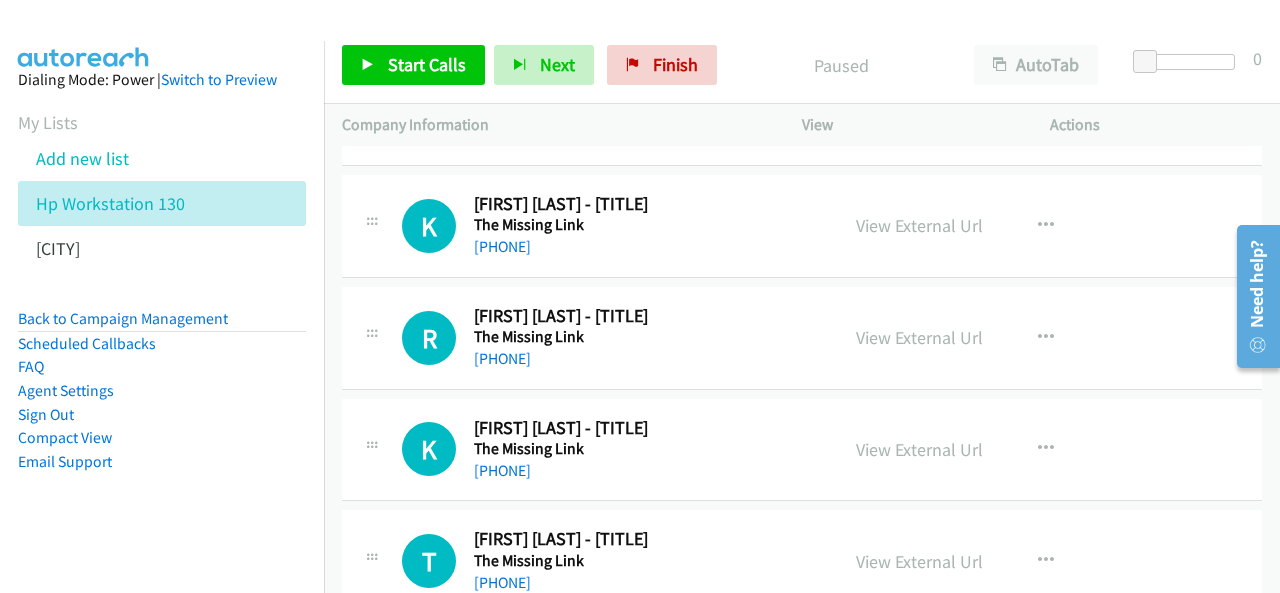 scroll, scrollTop: 2300, scrollLeft: 0, axis: vertical 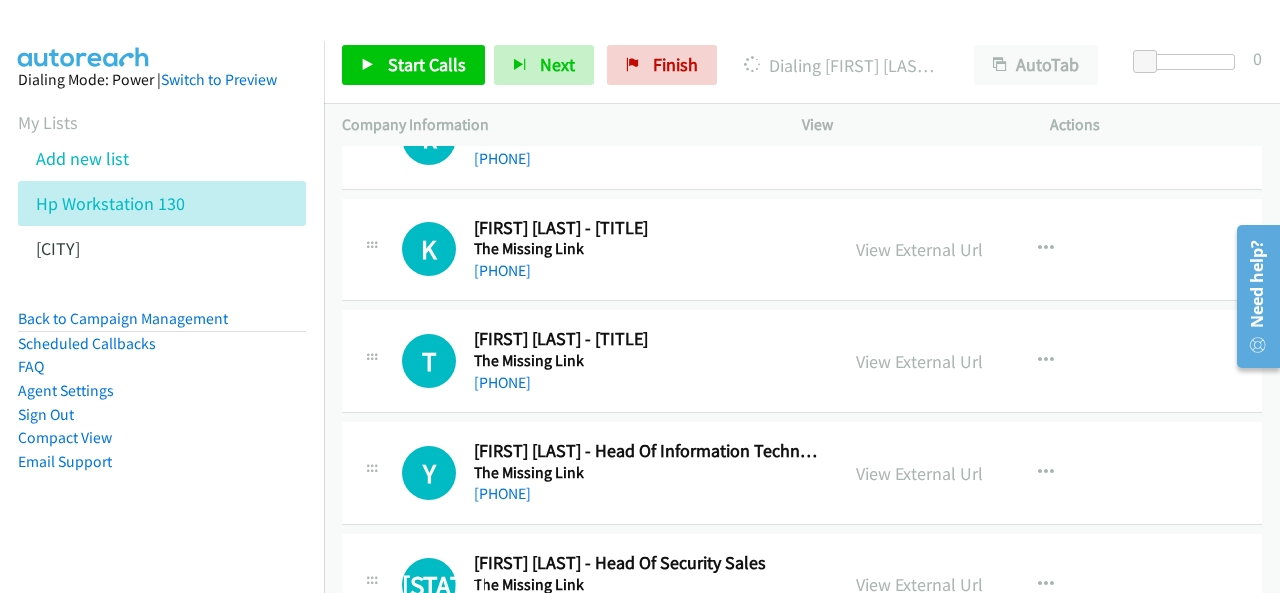 click on "Dialing Mode: Power
|
Switch to Preview
My Lists
Add new list
Hp Workstation 130
Palo Alto
Back to Campaign Management
Scheduled Callbacks
FAQ
Agent Settings
Sign Out
Compact View
Email Support" at bounding box center (162, 302) 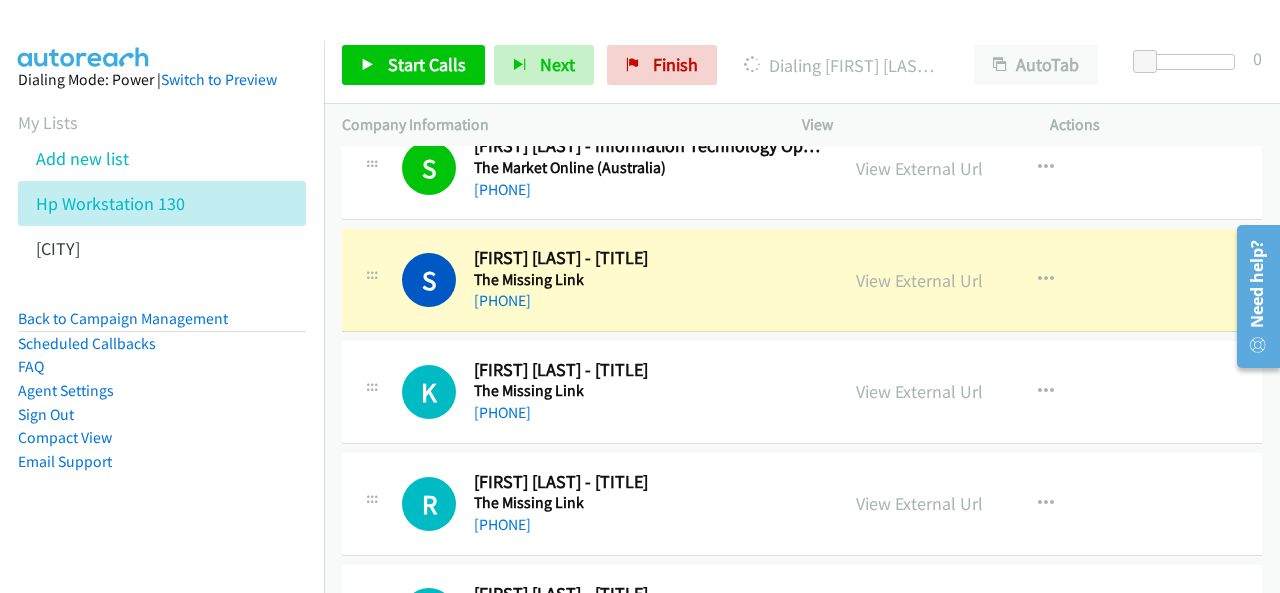 scroll, scrollTop: 1900, scrollLeft: 0, axis: vertical 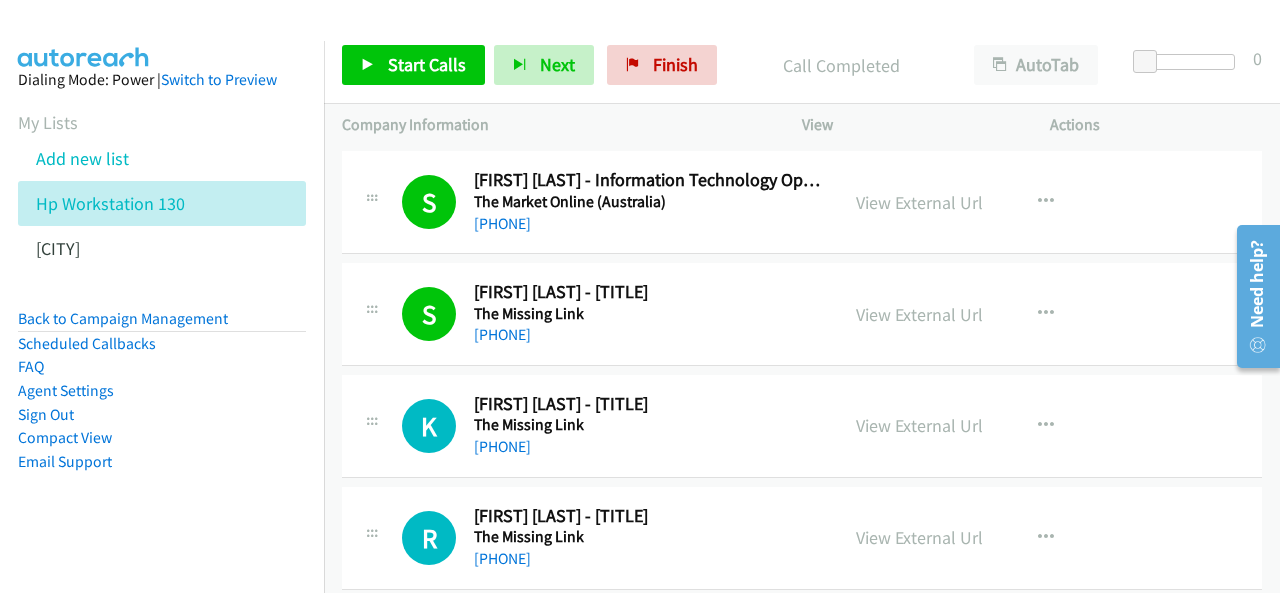 click on "Dialing Mode: Power
|
Switch to Preview
My Lists
Add new list
Hp Workstation 130
Palo Alto
Back to Campaign Management
Scheduled Callbacks
FAQ
Agent Settings
Sign Out
Compact View
Email Support" at bounding box center (162, 302) 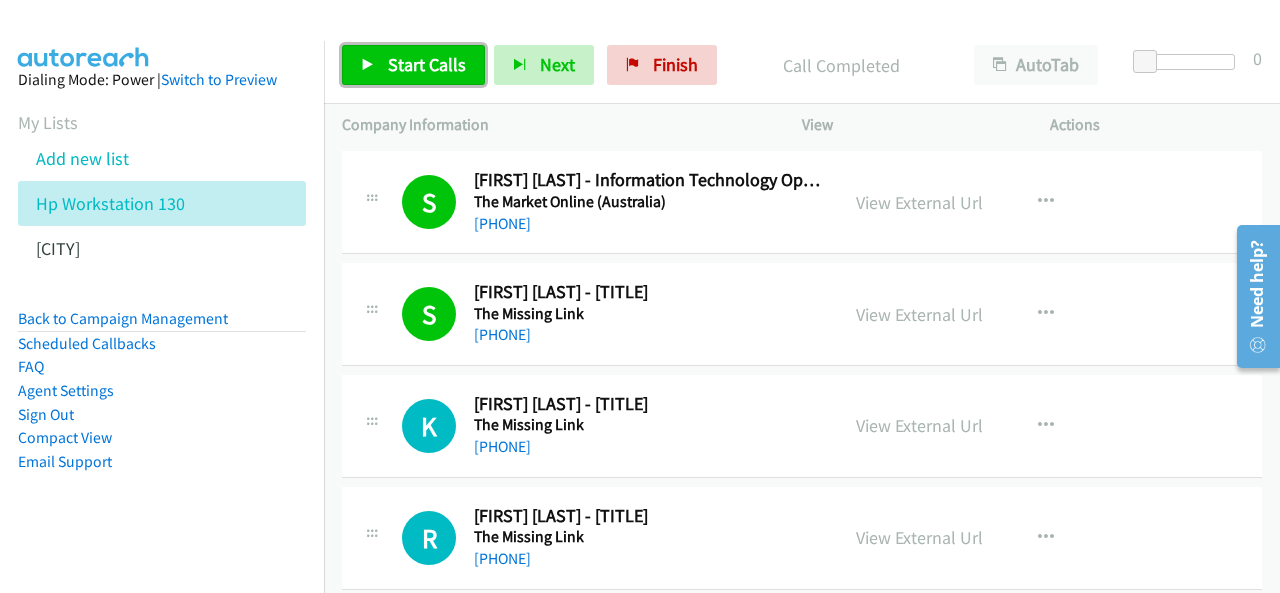 click on "Start Calls" at bounding box center (427, 64) 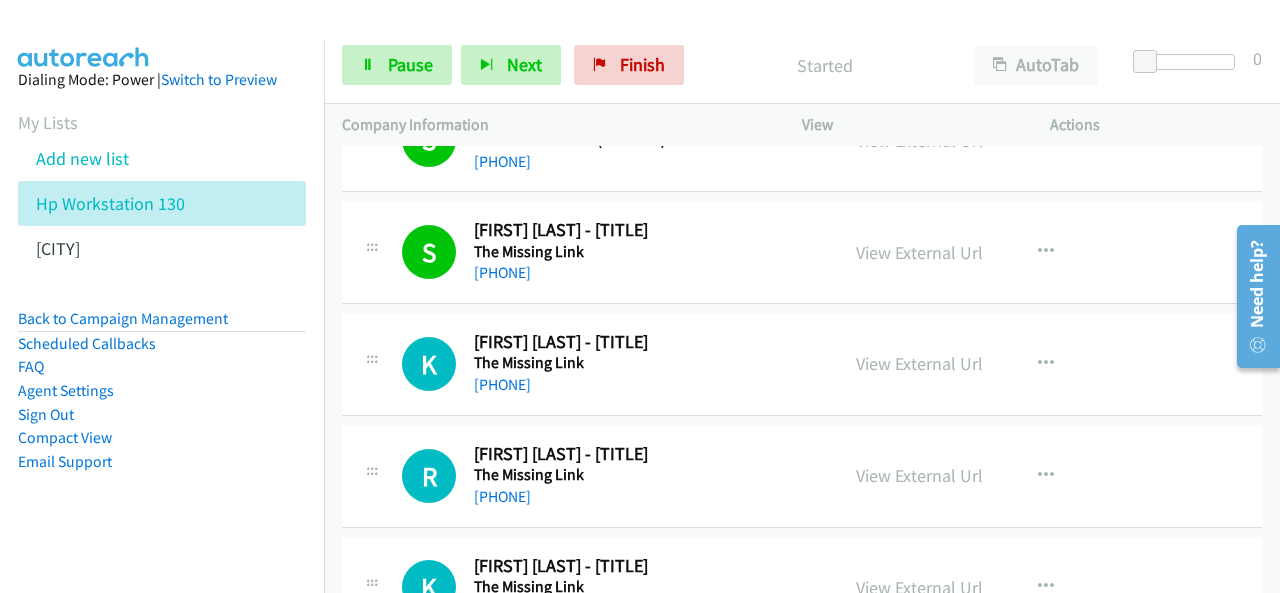 scroll, scrollTop: 2000, scrollLeft: 0, axis: vertical 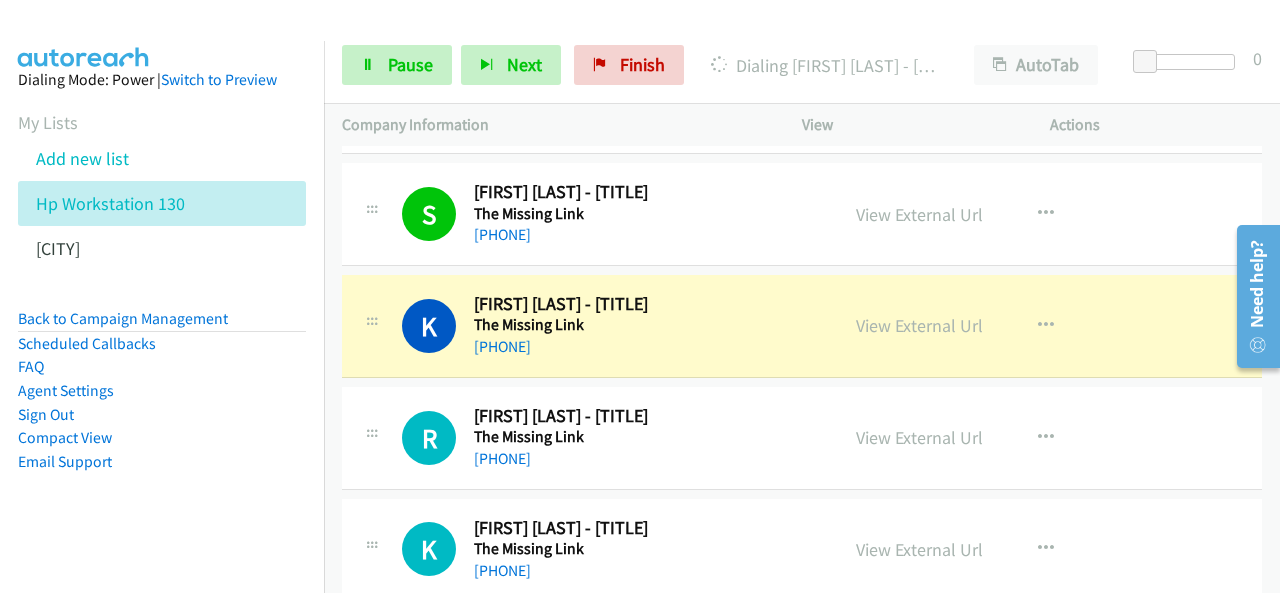 click on "Dialing Mode: Power
|
Switch to Preview
My Lists
Add new list
Hp Workstation 130
Palo Alto
Back to Campaign Management
Scheduled Callbacks
FAQ
Agent Settings
Sign Out
Compact View
Email Support" at bounding box center (162, 302) 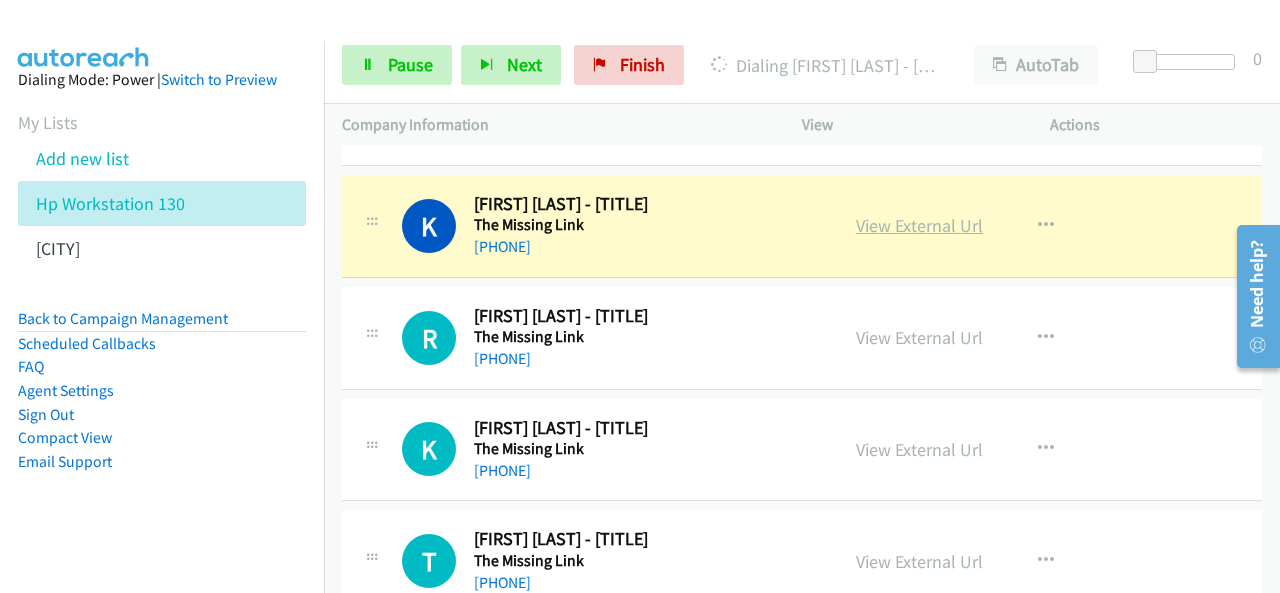click on "View External Url" at bounding box center [919, 225] 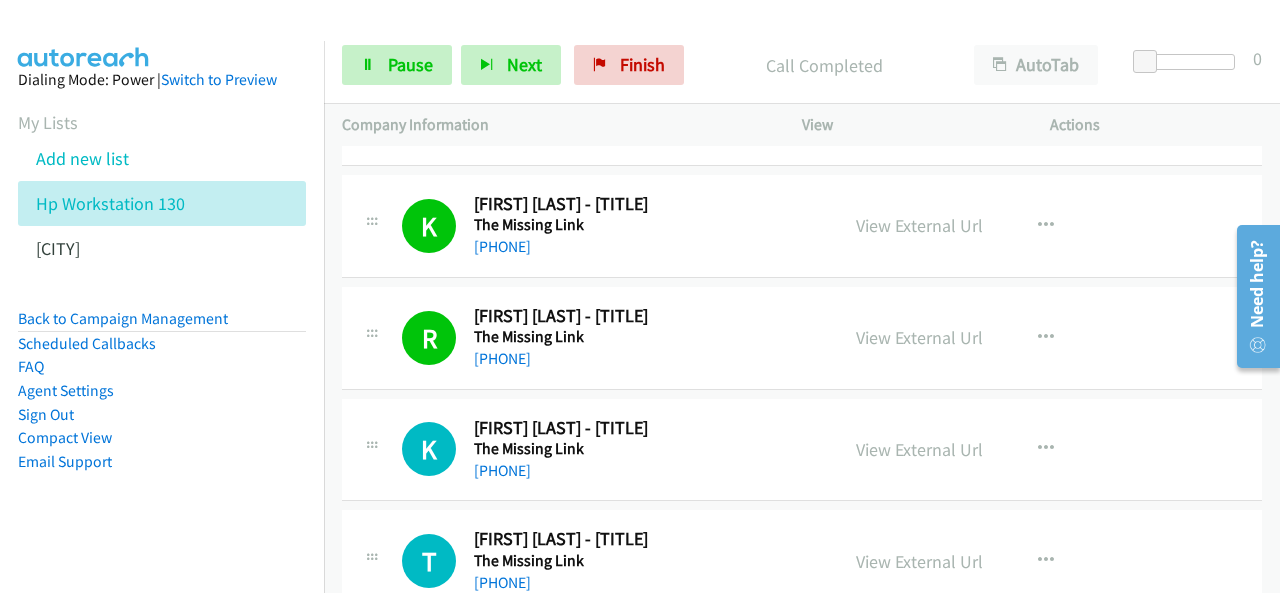 click on "Dialing Mode: Power
|
Switch to Preview
My Lists
Add new list
Hp Workstation 130
Palo Alto
Back to Campaign Management
Scheduled Callbacks
FAQ
Agent Settings
Sign Out
Compact View
Email Support" at bounding box center [162, 302] 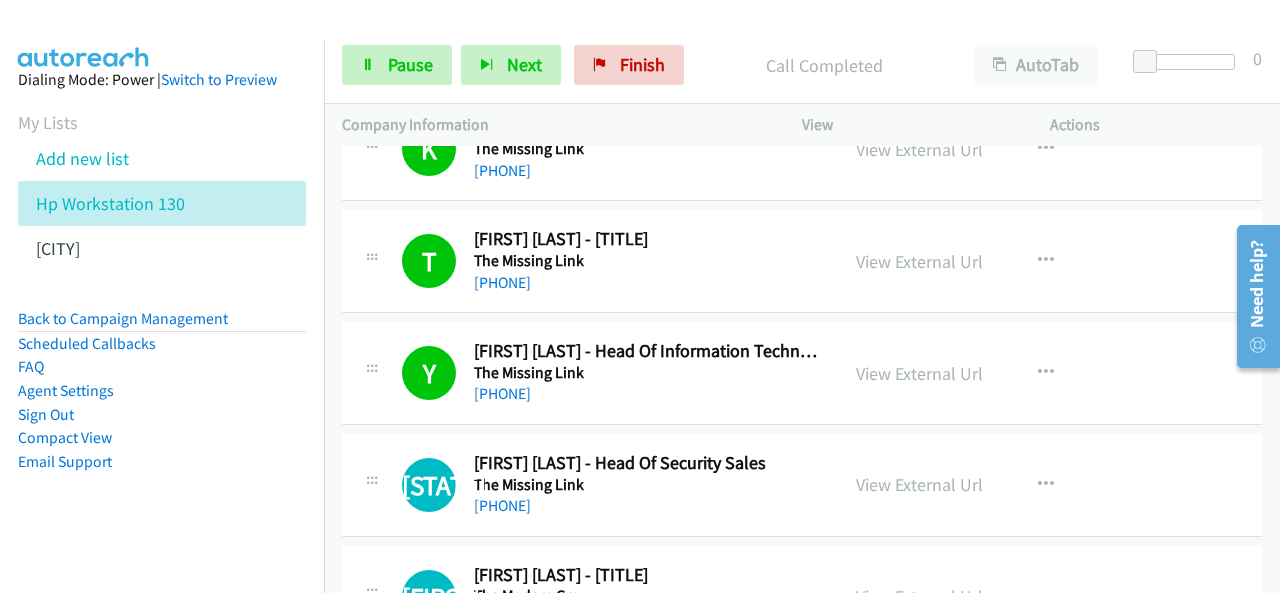 scroll, scrollTop: 2600, scrollLeft: 0, axis: vertical 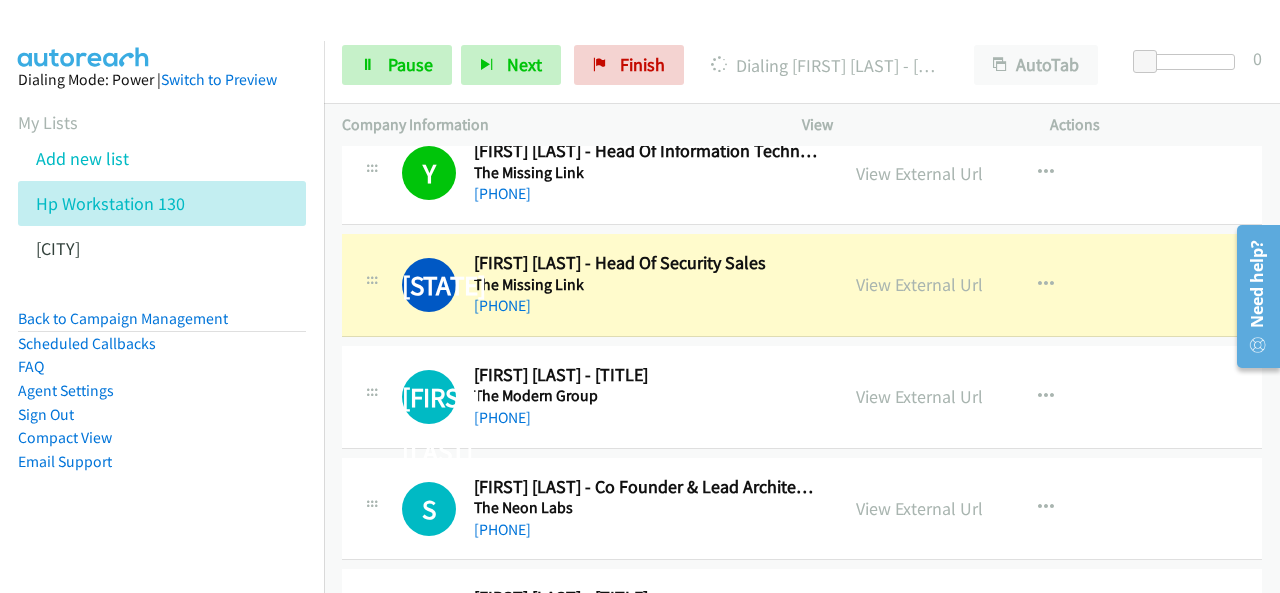 click on "Dialing Mode: Power
|
Switch to Preview
My Lists
Add new list
Hp Workstation 130
Palo Alto
Back to Campaign Management
Scheduled Callbacks
FAQ
Agent Settings
Sign Out
Compact View
Email Support" at bounding box center (162, 302) 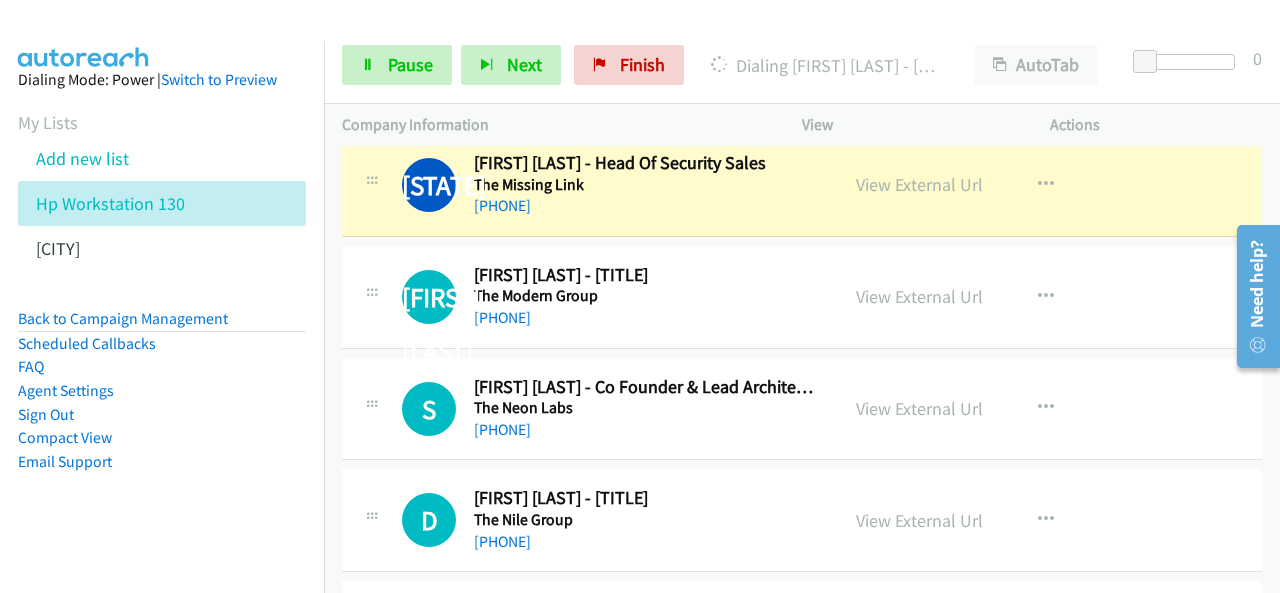 click on "Dialing Mode: Power
|
Switch to Preview
My Lists
Add new list
Hp Workstation 130
Palo Alto
Back to Campaign Management
Scheduled Callbacks
FAQ
Agent Settings
Sign Out
Compact View
Email Support" at bounding box center (162, 302) 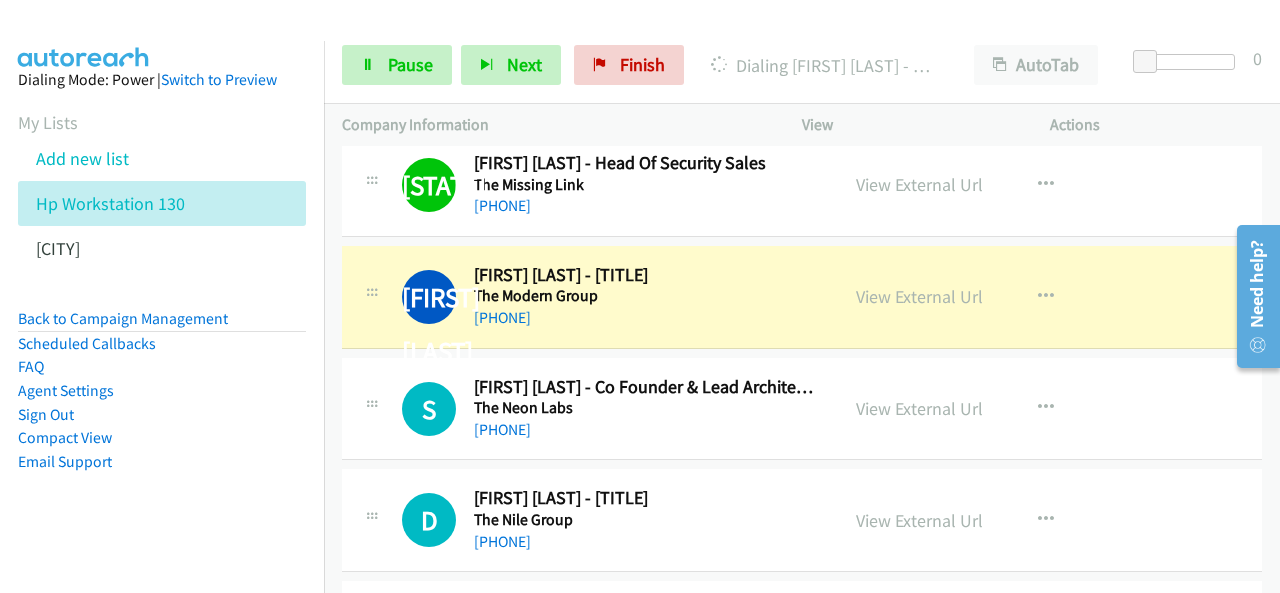 click on "Dialing Mode: Power
|
Switch to Preview
My Lists
Add new list
Hp Workstation 130
Palo Alto
Back to Campaign Management
Scheduled Callbacks
FAQ
Agent Settings
Sign Out
Compact View
Email Support" at bounding box center (162, 302) 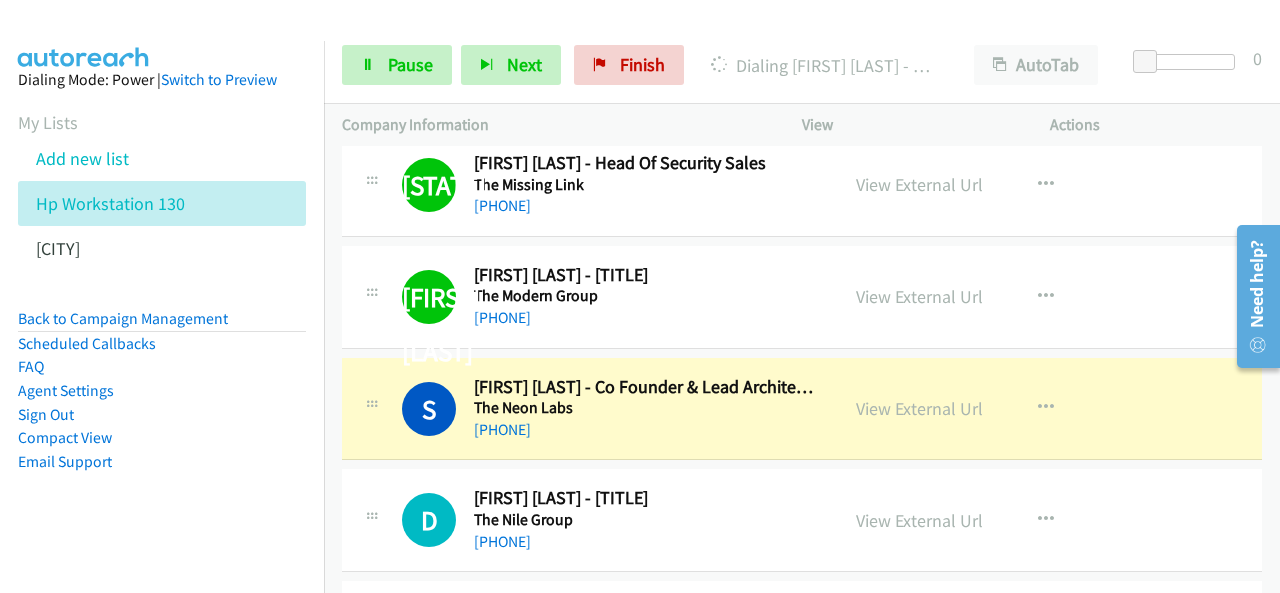 click at bounding box center (84, 35) 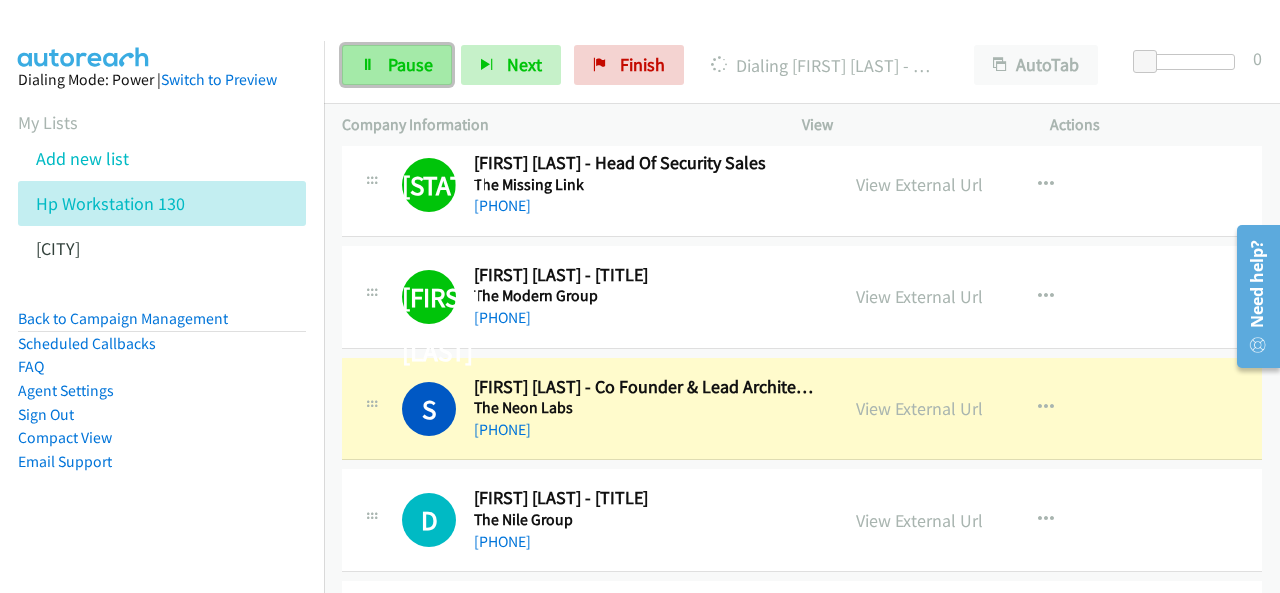 click on "Pause" at bounding box center [397, 65] 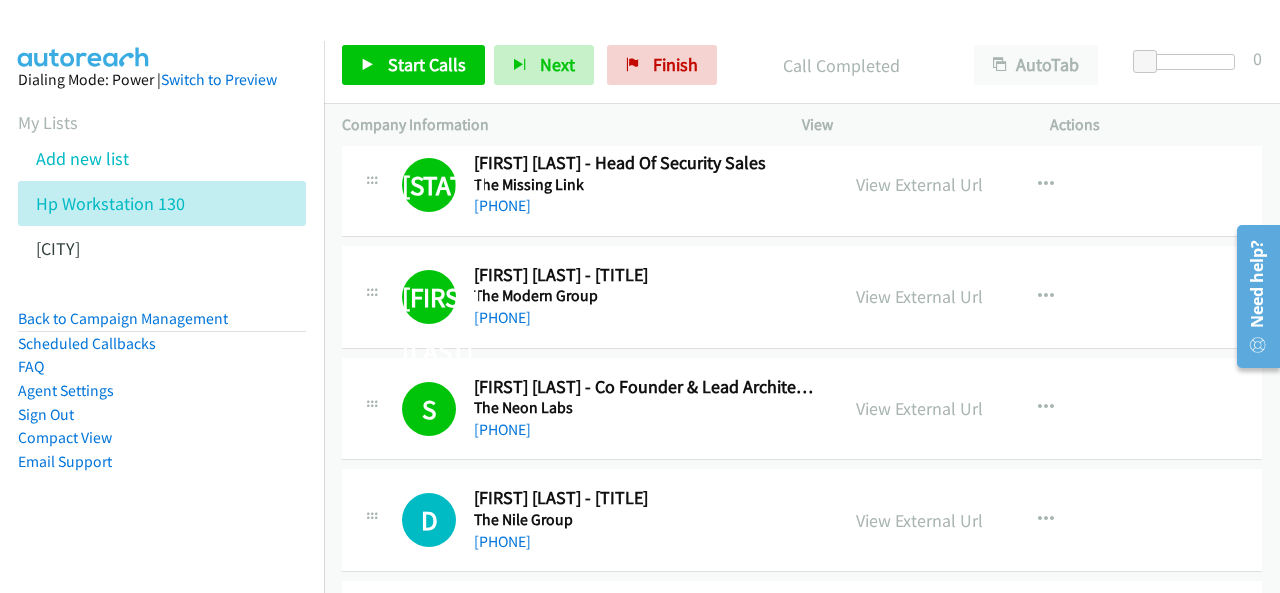 click at bounding box center [84, 35] 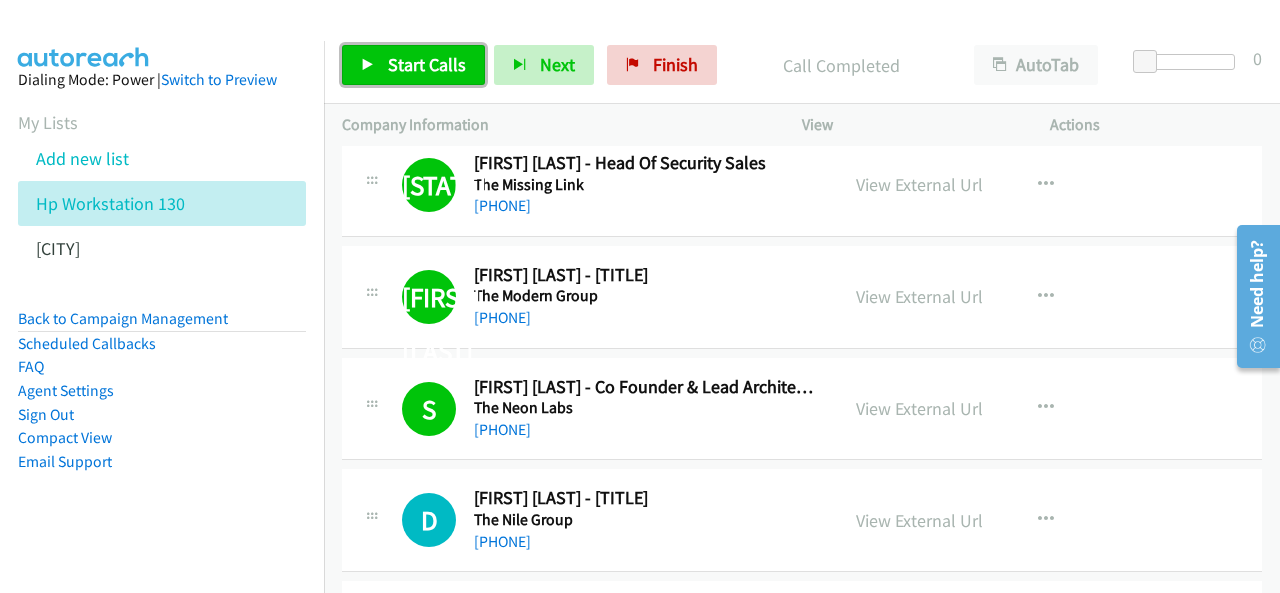 click on "Start Calls" at bounding box center (427, 64) 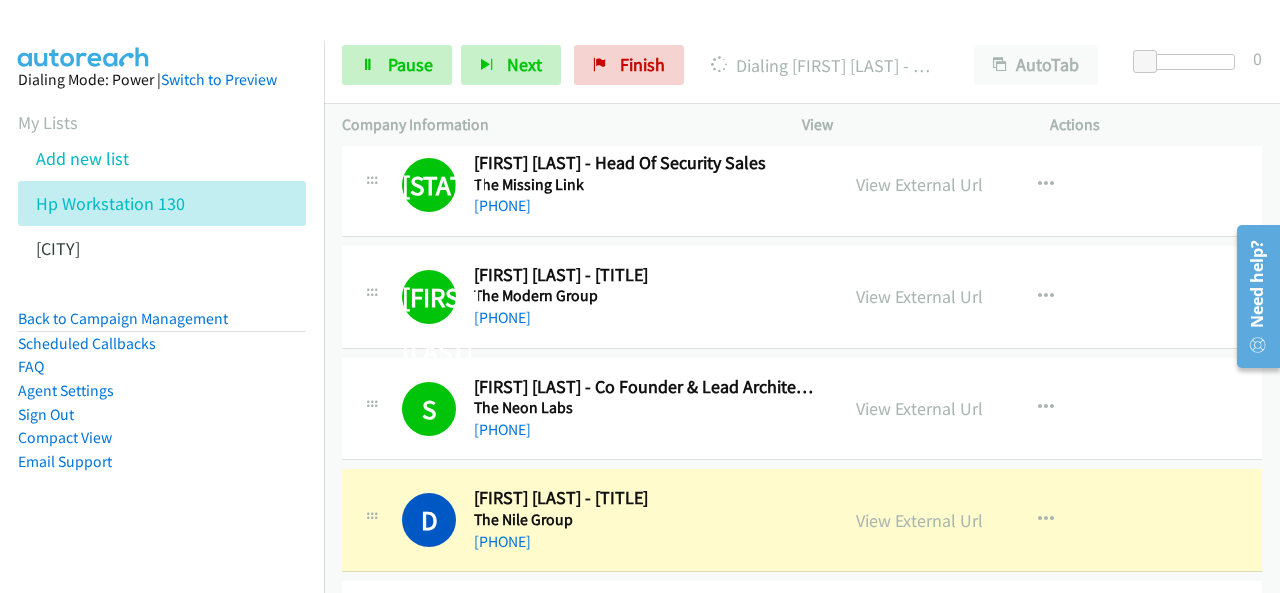click on "Dialing Mode: Power
|
Switch to Preview
My Lists
Add new list
Hp Workstation 130
Palo Alto
Back to Campaign Management
Scheduled Callbacks
FAQ
Agent Settings
Sign Out
Compact View
Email Support" at bounding box center [162, 302] 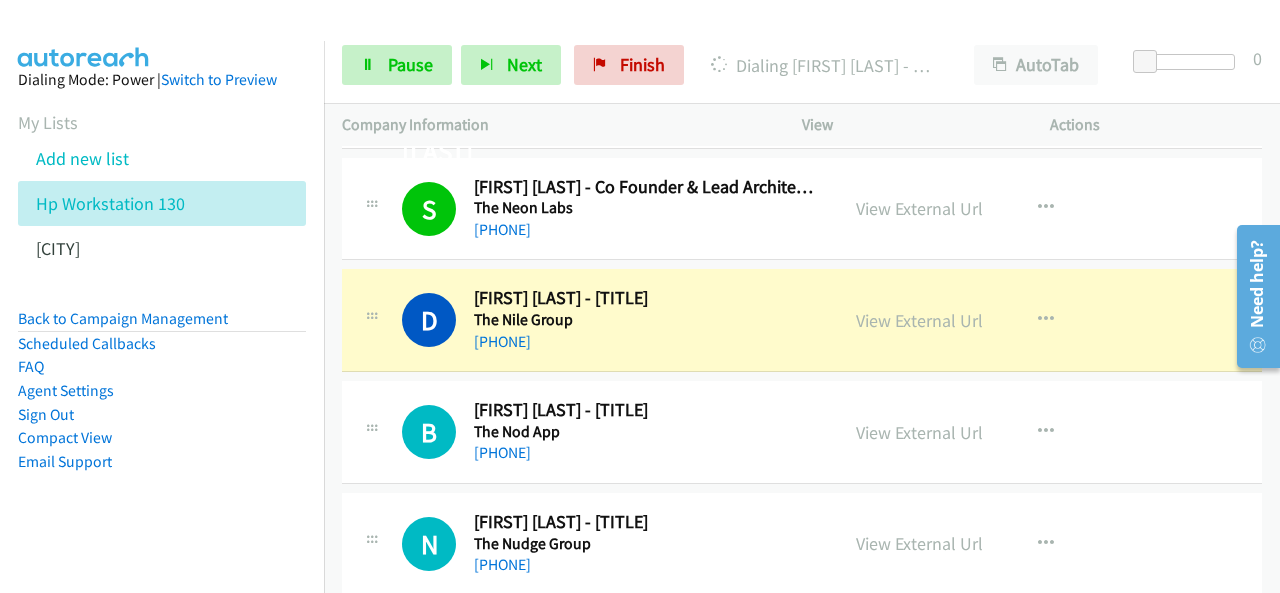 scroll, scrollTop: 3000, scrollLeft: 0, axis: vertical 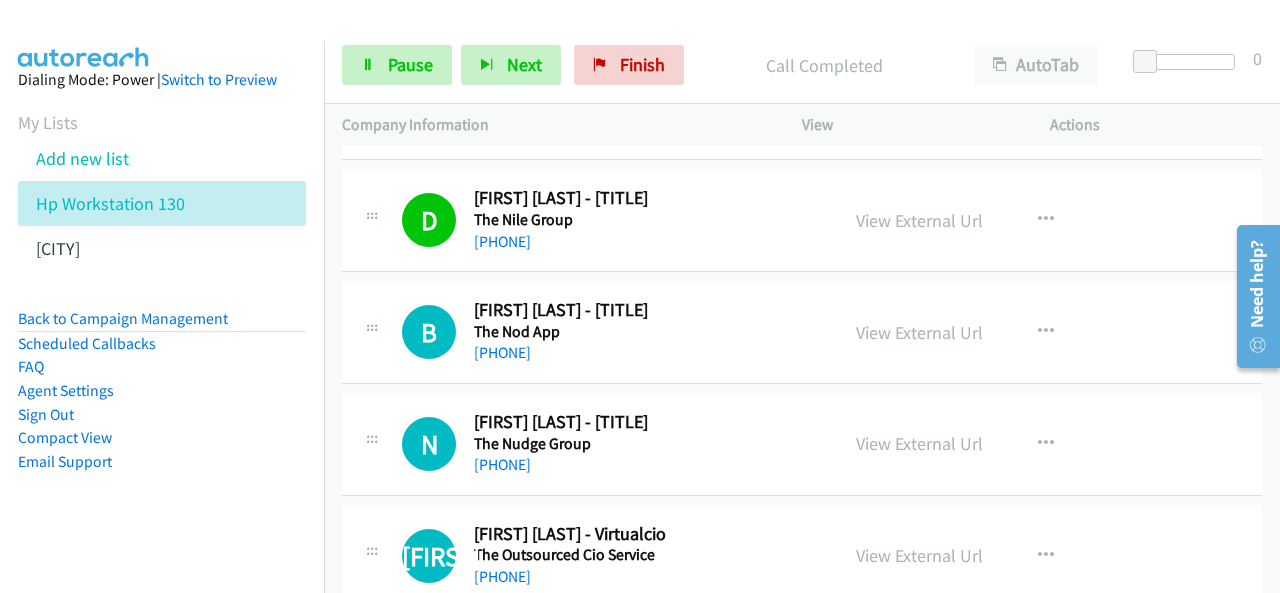 click on "Dialing Mode: Power
|
Switch to Preview
My Lists
Add new list
Hp Workstation 130
Palo Alto
Back to Campaign Management
Scheduled Callbacks
FAQ
Agent Settings
Sign Out
Compact View
Email Support" at bounding box center [162, 302] 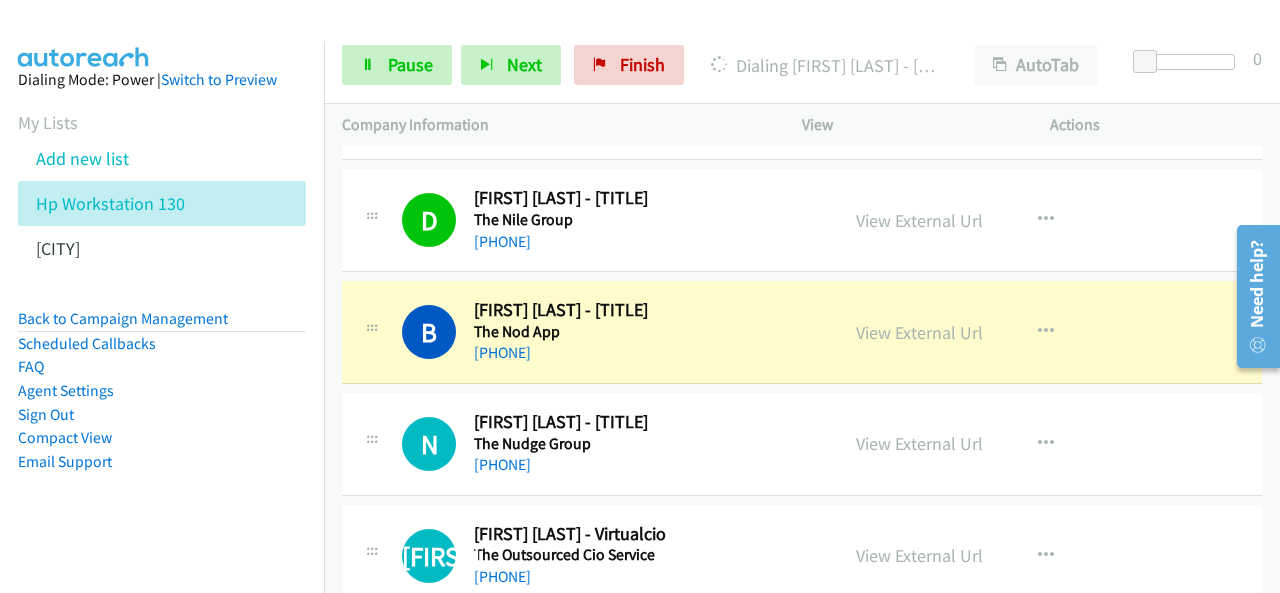 click on "Dialing Mode: Power
|
Switch to Preview
My Lists
Add new list
Hp Workstation 130
Palo Alto
Back to Campaign Management
Scheduled Callbacks
FAQ
Agent Settings
Sign Out
Compact View
Email Support" at bounding box center [162, 302] 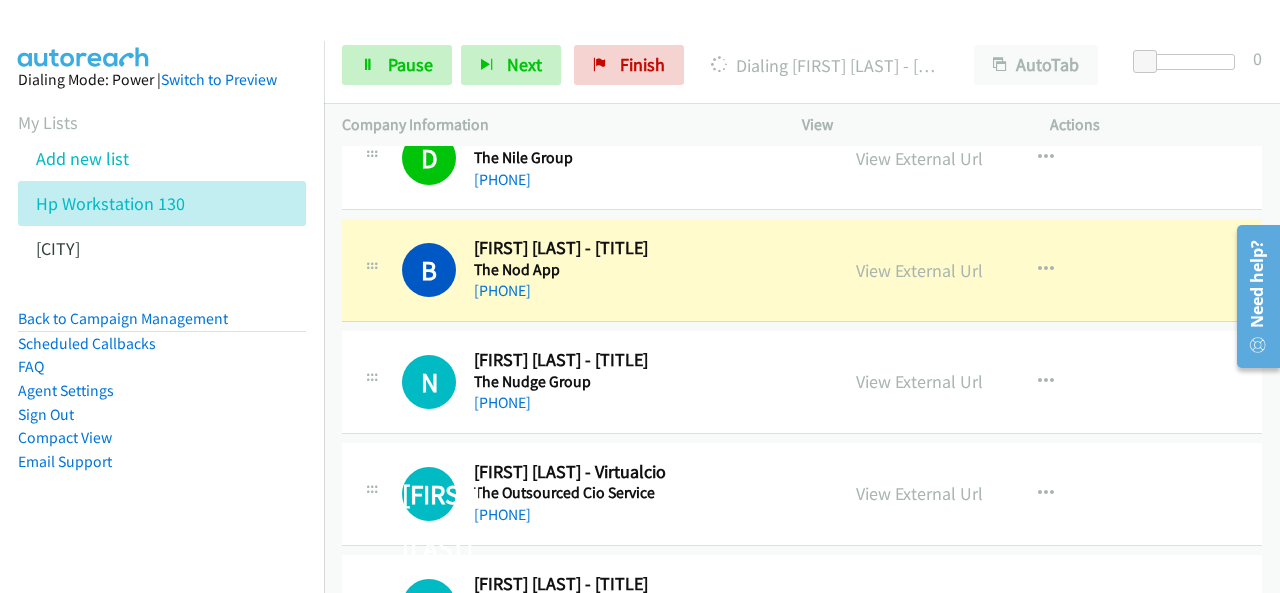 scroll, scrollTop: 3100, scrollLeft: 0, axis: vertical 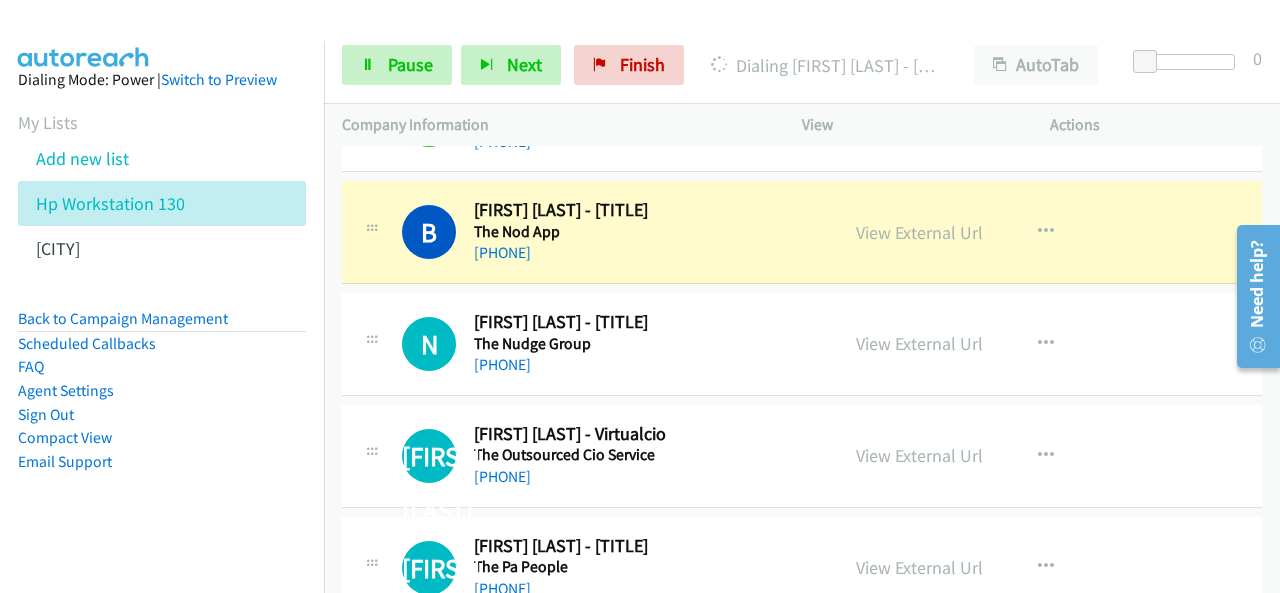 click on "Dialing Mode: Power
|
Switch to Preview
My Lists
Add new list
Hp Workstation 130
Palo Alto
Back to Campaign Management
Scheduled Callbacks
FAQ
Agent Settings
Sign Out
Compact View
Email Support" at bounding box center (162, 302) 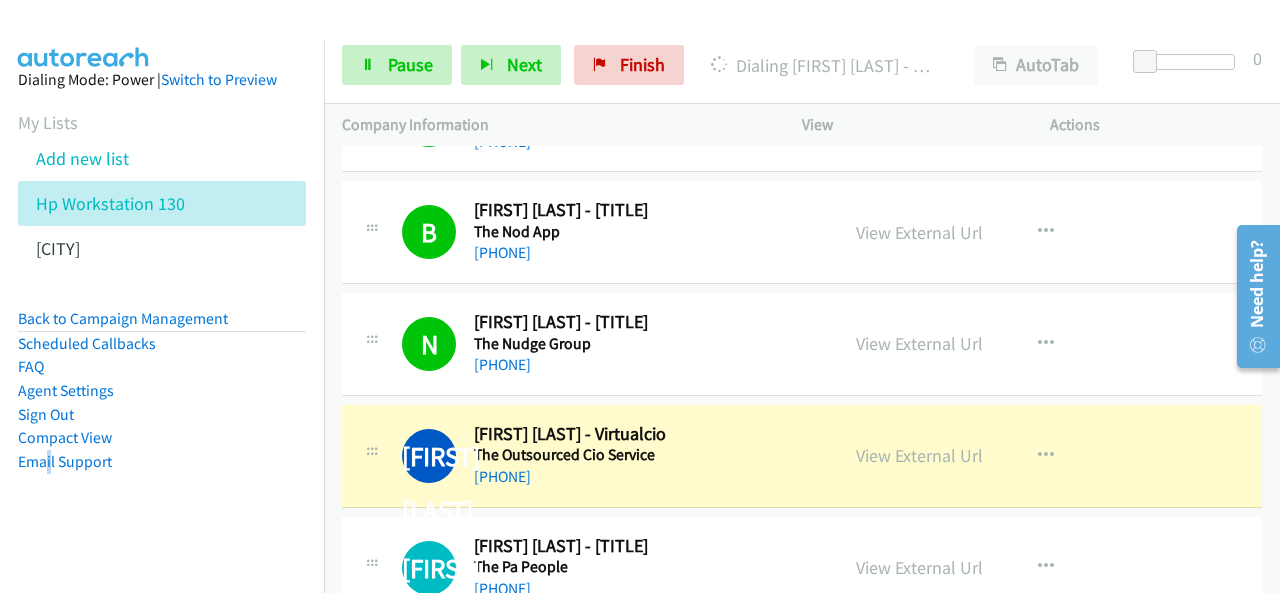 click on "Dialing Mode: Power
|
Switch to Preview
My Lists
Add new list
Hp Workstation 130
Palo Alto
Back to Campaign Management
Scheduled Callbacks
FAQ
Agent Settings
Sign Out
Compact View
Email Support" at bounding box center (162, 302) 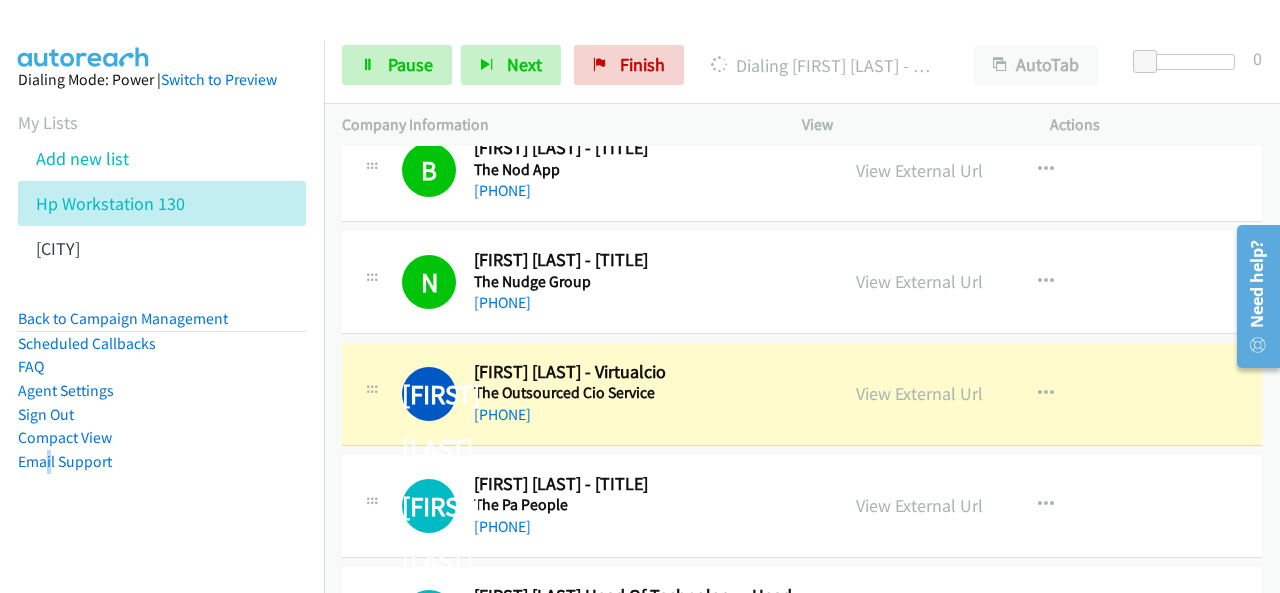 scroll, scrollTop: 3200, scrollLeft: 0, axis: vertical 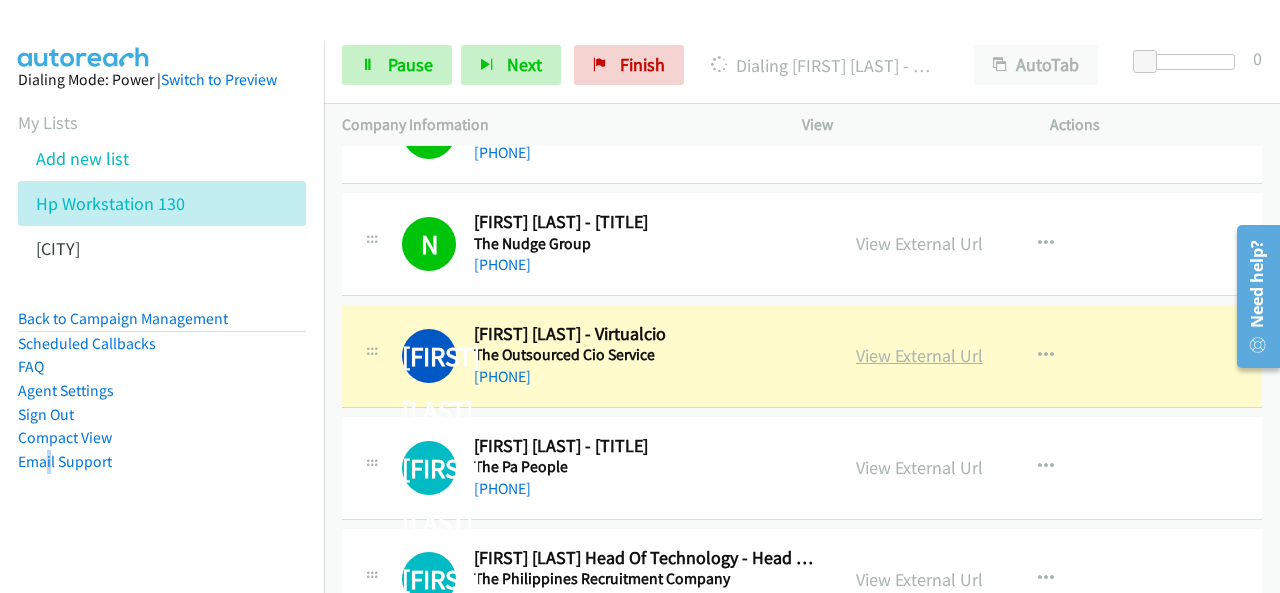 click on "View External Url" at bounding box center (919, 355) 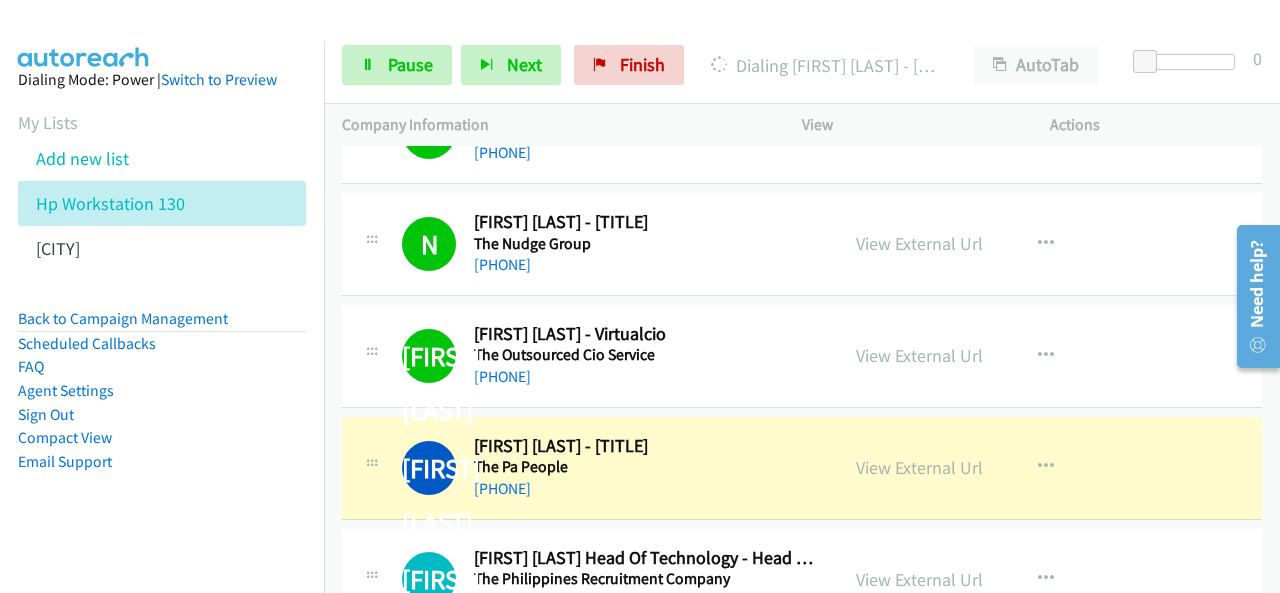 click on "Dialing Mode: Power
|
Switch to Preview
My Lists
Add new list
Hp Workstation 130
Palo Alto
Back to Campaign Management
Scheduled Callbacks
FAQ
Agent Settings
Sign Out
Compact View
Email Support" at bounding box center (162, 302) 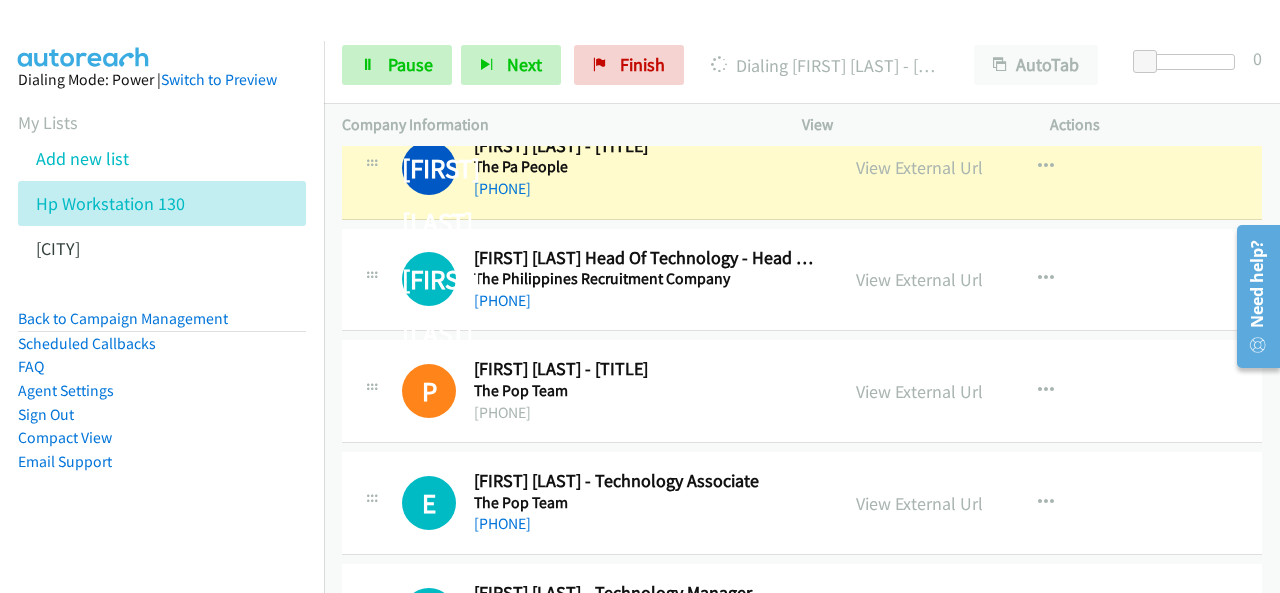 scroll, scrollTop: 3400, scrollLeft: 0, axis: vertical 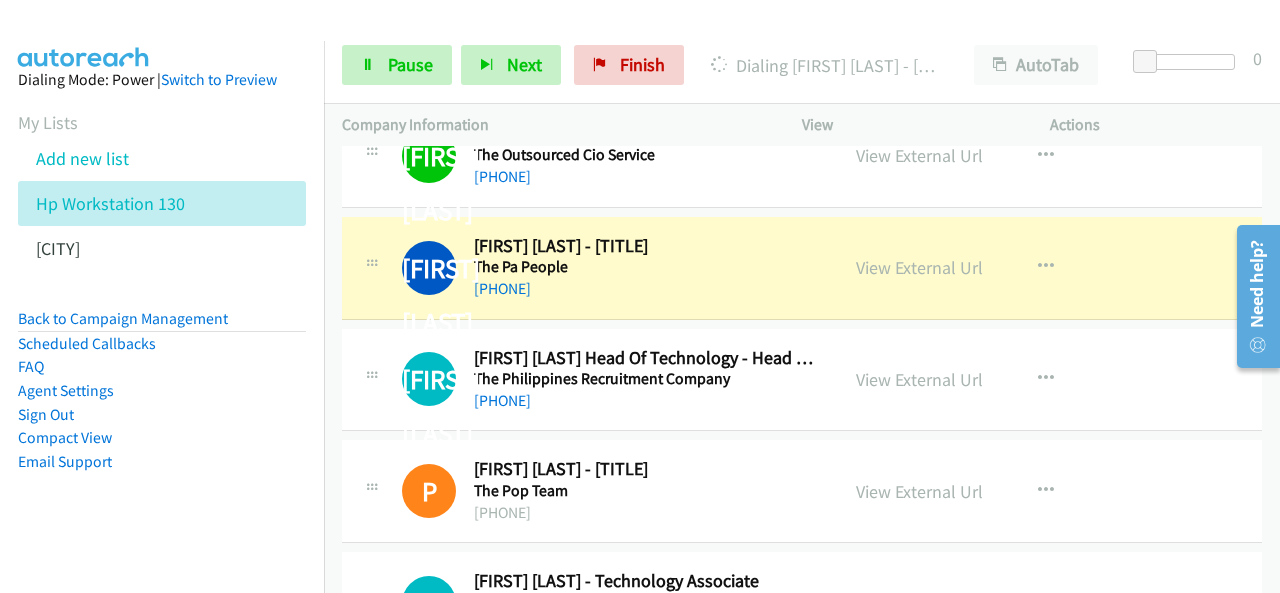 click on "Dialing Mode: Power
|
Switch to Preview
My Lists
Add new list
Hp Workstation 130
Palo Alto
Back to Campaign Management
Scheduled Callbacks
FAQ
Agent Settings
Sign Out
Compact View
Email Support" at bounding box center (162, 302) 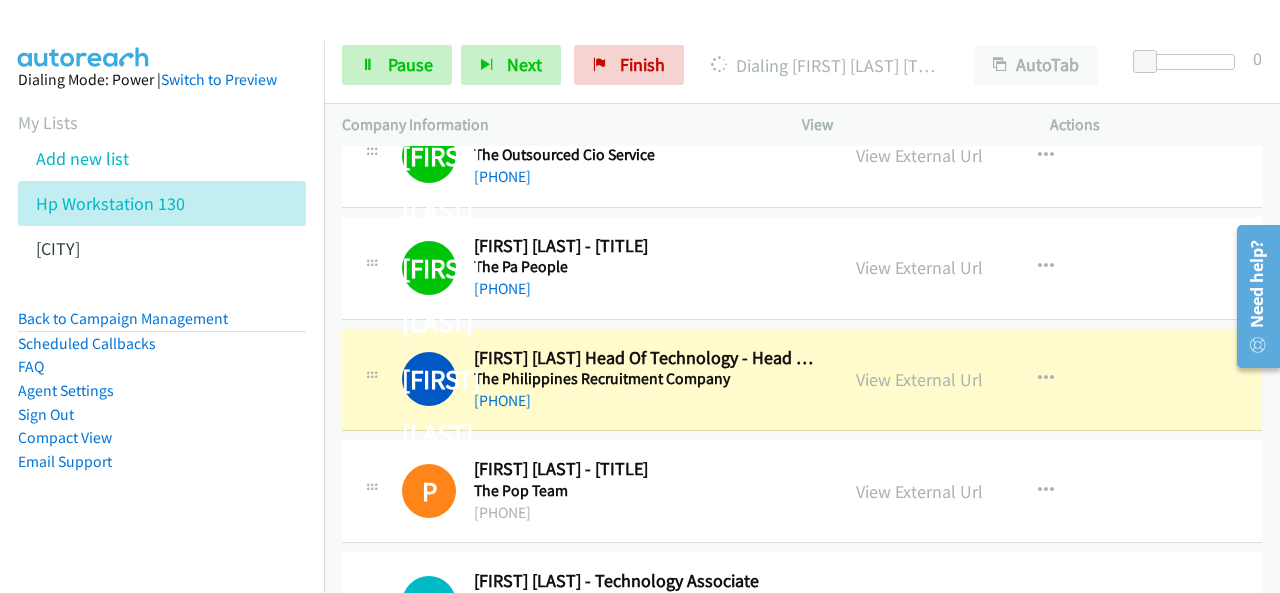 click on "Dialing Mode: Power
|
Switch to Preview
My Lists
Add new list
Hp Workstation 130
Palo Alto
Back to Campaign Management
Scheduled Callbacks
FAQ
Agent Settings
Sign Out
Compact View
Email Support" at bounding box center (162, 302) 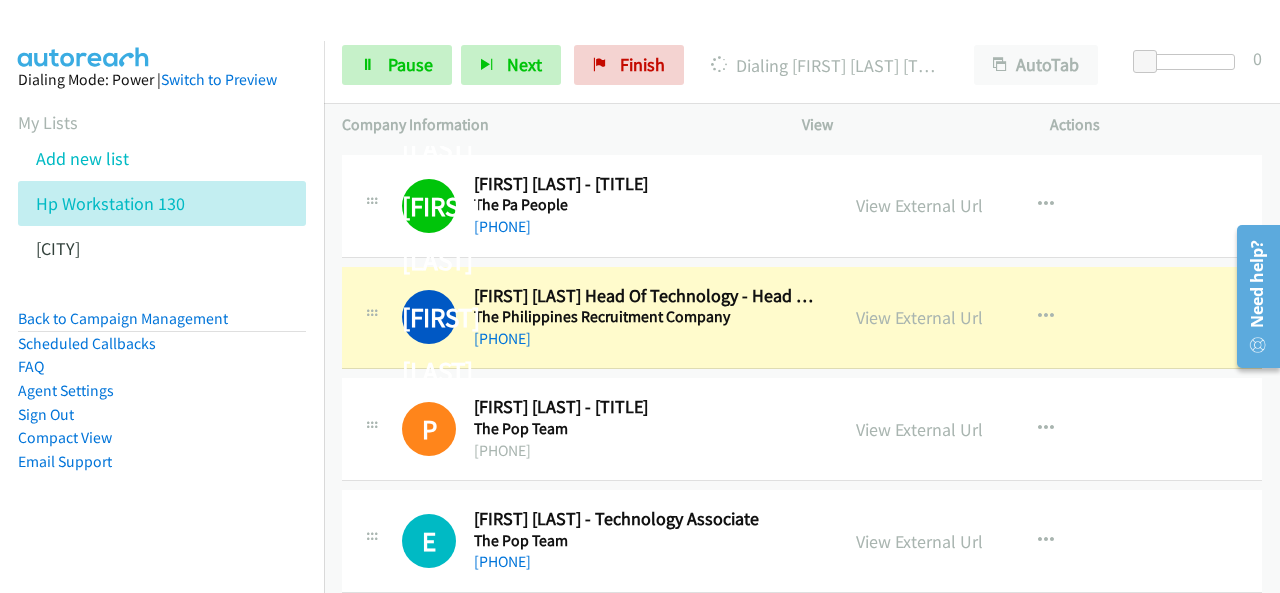 scroll, scrollTop: 3500, scrollLeft: 0, axis: vertical 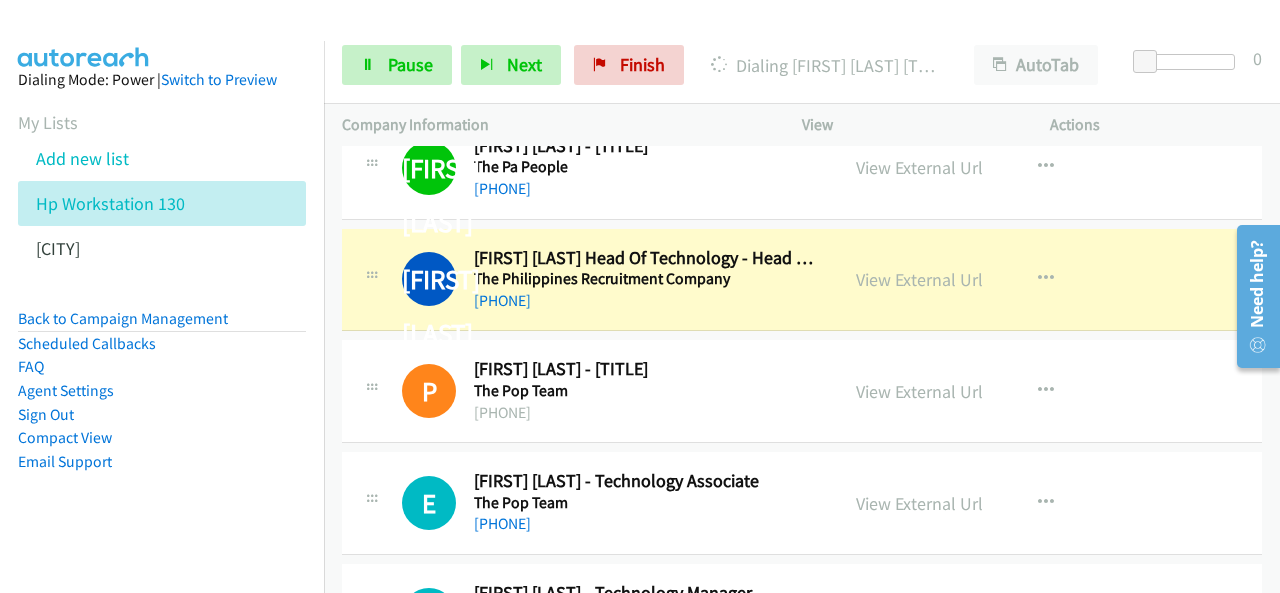 click on "Dialing Mode: Power
|
Switch to Preview
My Lists
Add new list
Hp Workstation 130
Palo Alto
Back to Campaign Management
Scheduled Callbacks
FAQ
Agent Settings
Sign Out
Compact View
Email Support" at bounding box center [162, 302] 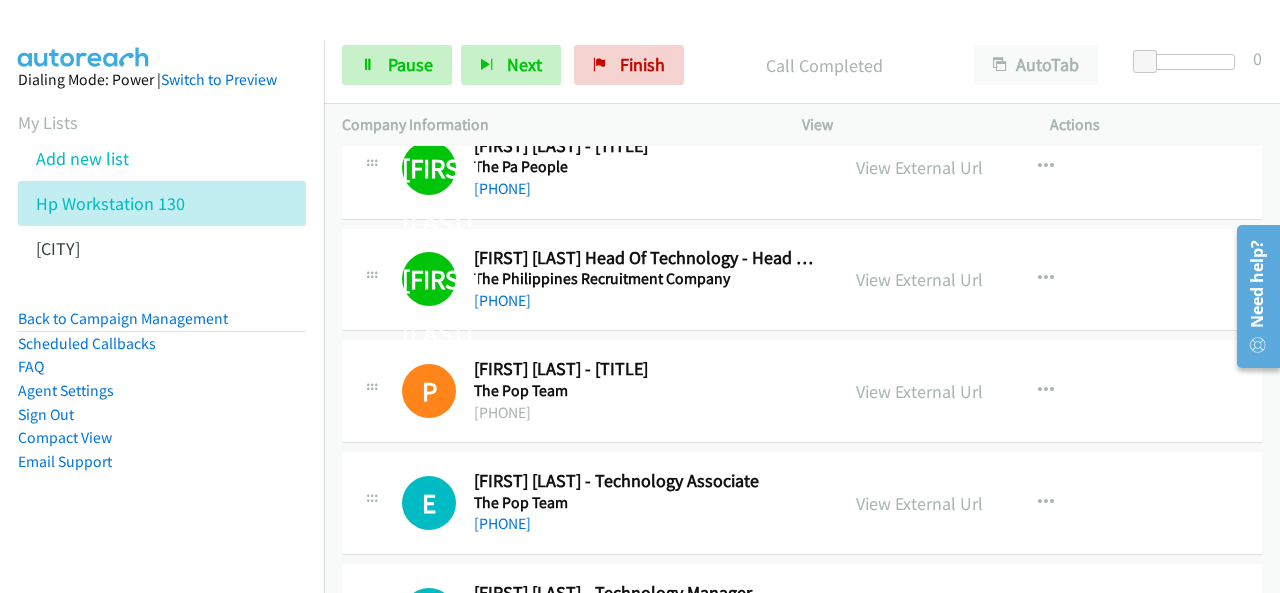click on "Dialing Mode: Power
|
Switch to Preview
My Lists
Add new list
Hp Workstation 130
Palo Alto
Back to Campaign Management
Scheduled Callbacks
FAQ
Agent Settings
Sign Out
Compact View
Email Support" at bounding box center [162, 302] 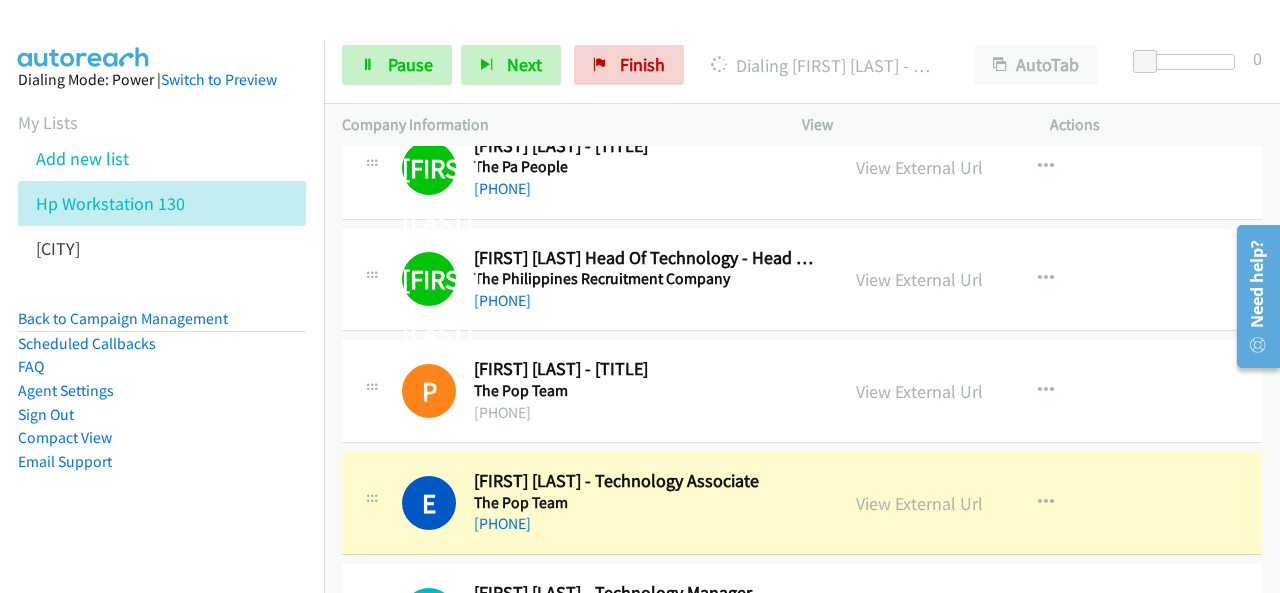 click on "Dialing Mode: Power
|
Switch to Preview
My Lists
Add new list
Hp Workstation 130
Palo Alto
Back to Campaign Management
Scheduled Callbacks
FAQ
Agent Settings
Sign Out
Compact View
Email Support" at bounding box center [162, 302] 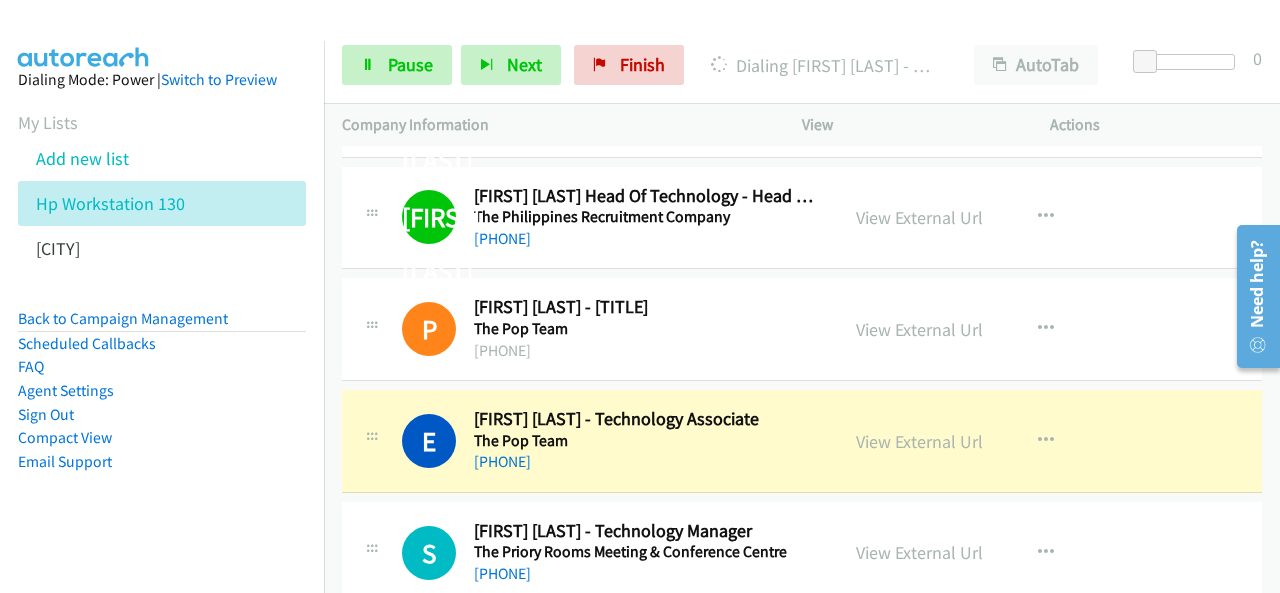 scroll, scrollTop: 3600, scrollLeft: 0, axis: vertical 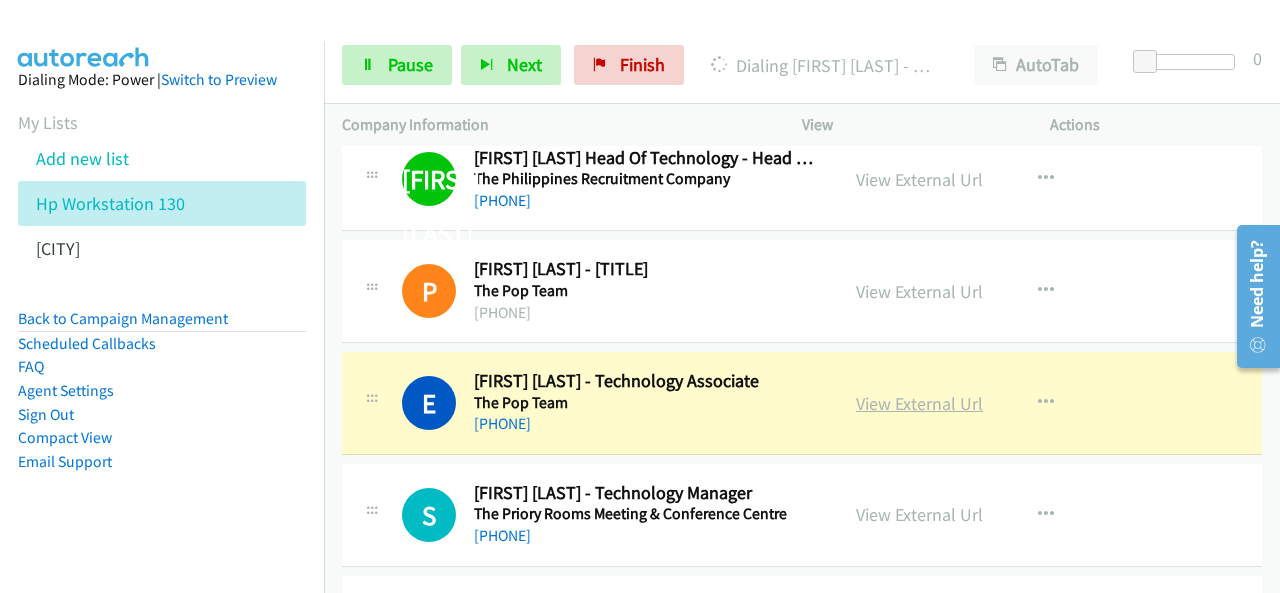 click on "View External Url" at bounding box center (919, 403) 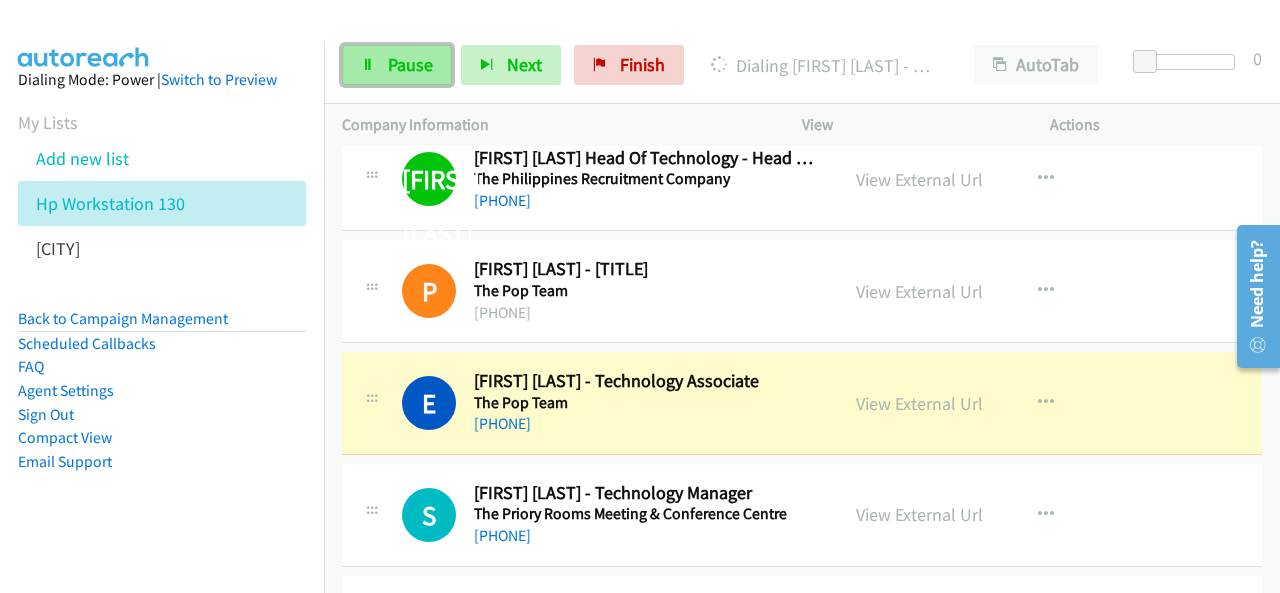 click on "Pause" at bounding box center (397, 65) 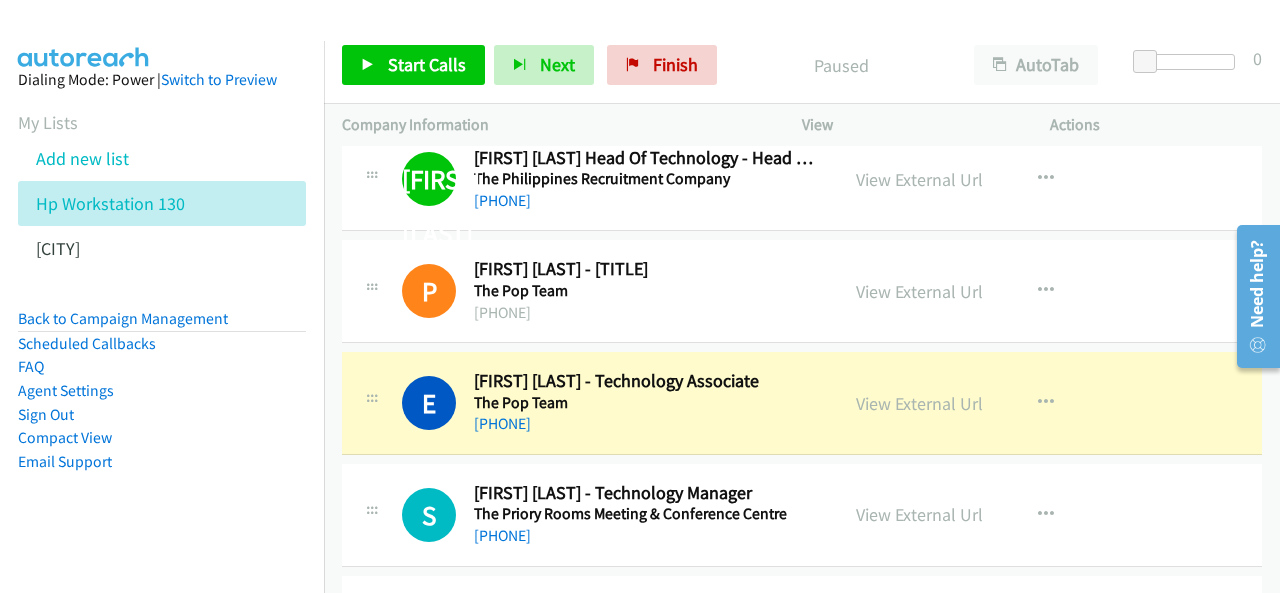 click on "Dialing Mode: Power
|
Switch to Preview
My Lists
Add new list
Hp Workstation 130
Palo Alto
Back to Campaign Management
Scheduled Callbacks
FAQ
Agent Settings
Sign Out
Compact View
Email Support" at bounding box center [162, 302] 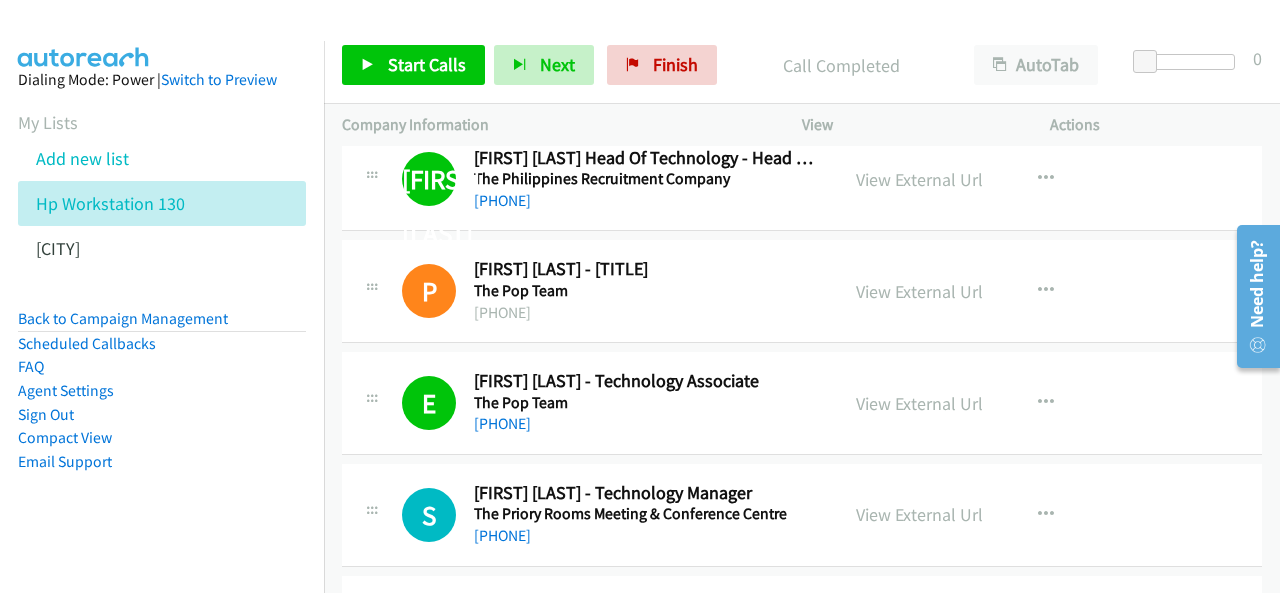 click on "Dialing Mode: Power
|
Switch to Preview
My Lists
Add new list
Hp Workstation 130
Palo Alto
Back to Campaign Management
Scheduled Callbacks
FAQ
Agent Settings
Sign Out
Compact View
Email Support" at bounding box center [162, 302] 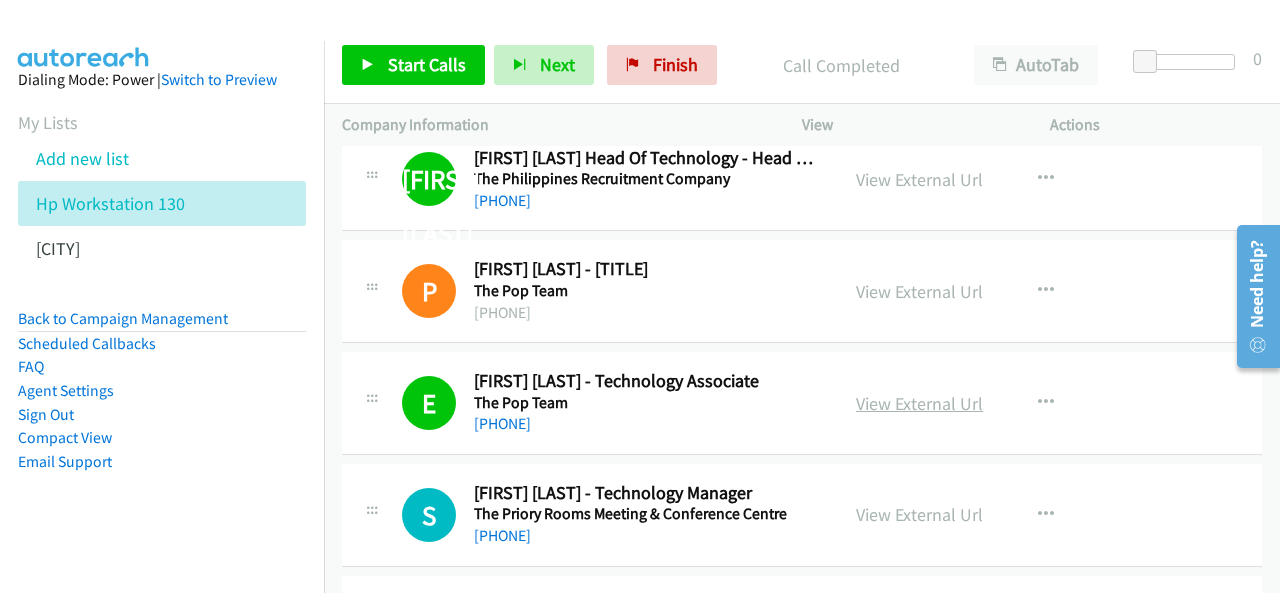 click on "View External Url" at bounding box center [919, 403] 